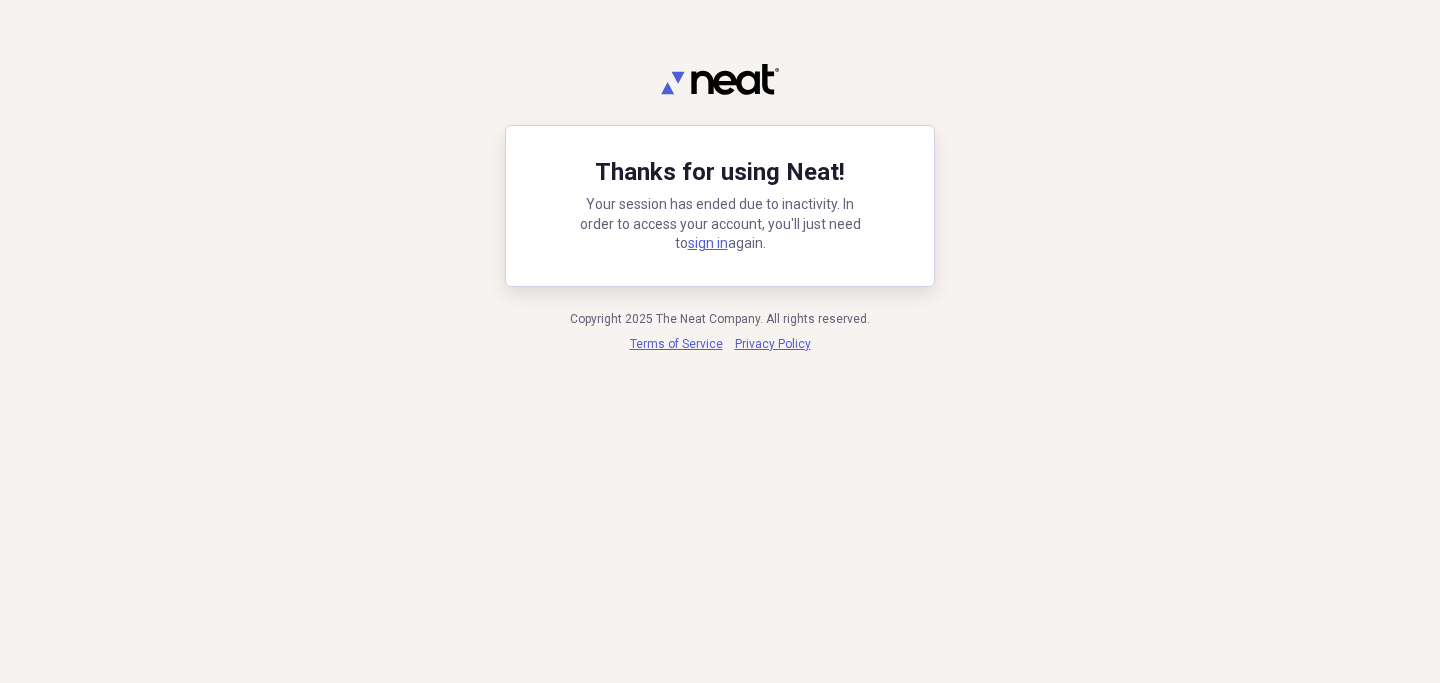 scroll, scrollTop: 0, scrollLeft: 0, axis: both 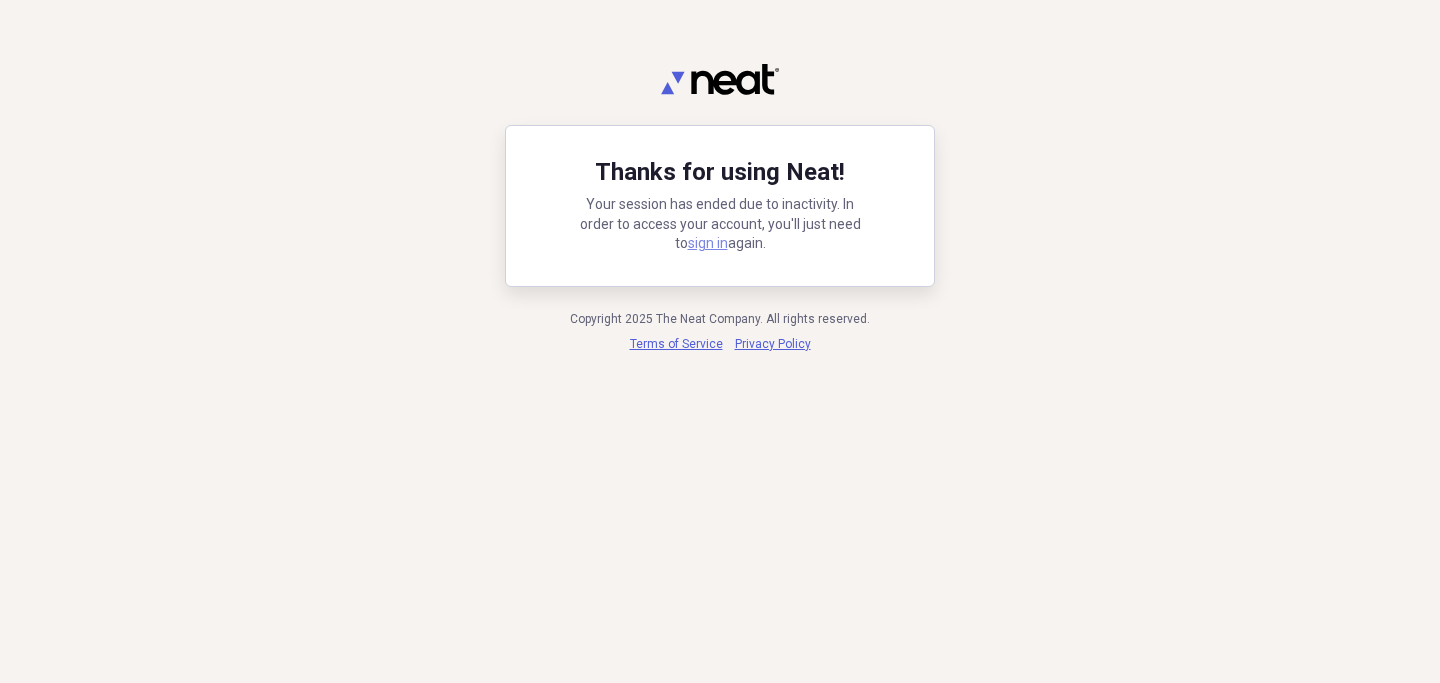 click on "sign in" at bounding box center (708, 243) 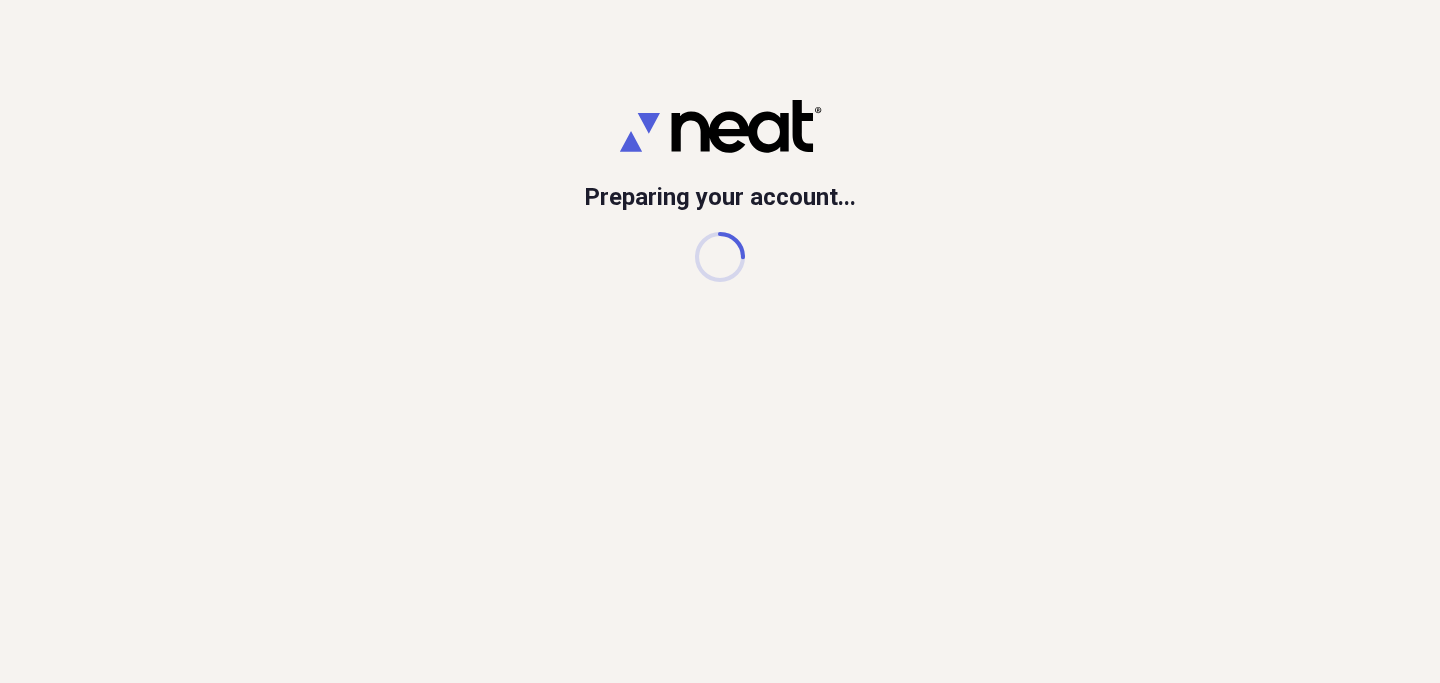 scroll, scrollTop: 0, scrollLeft: 0, axis: both 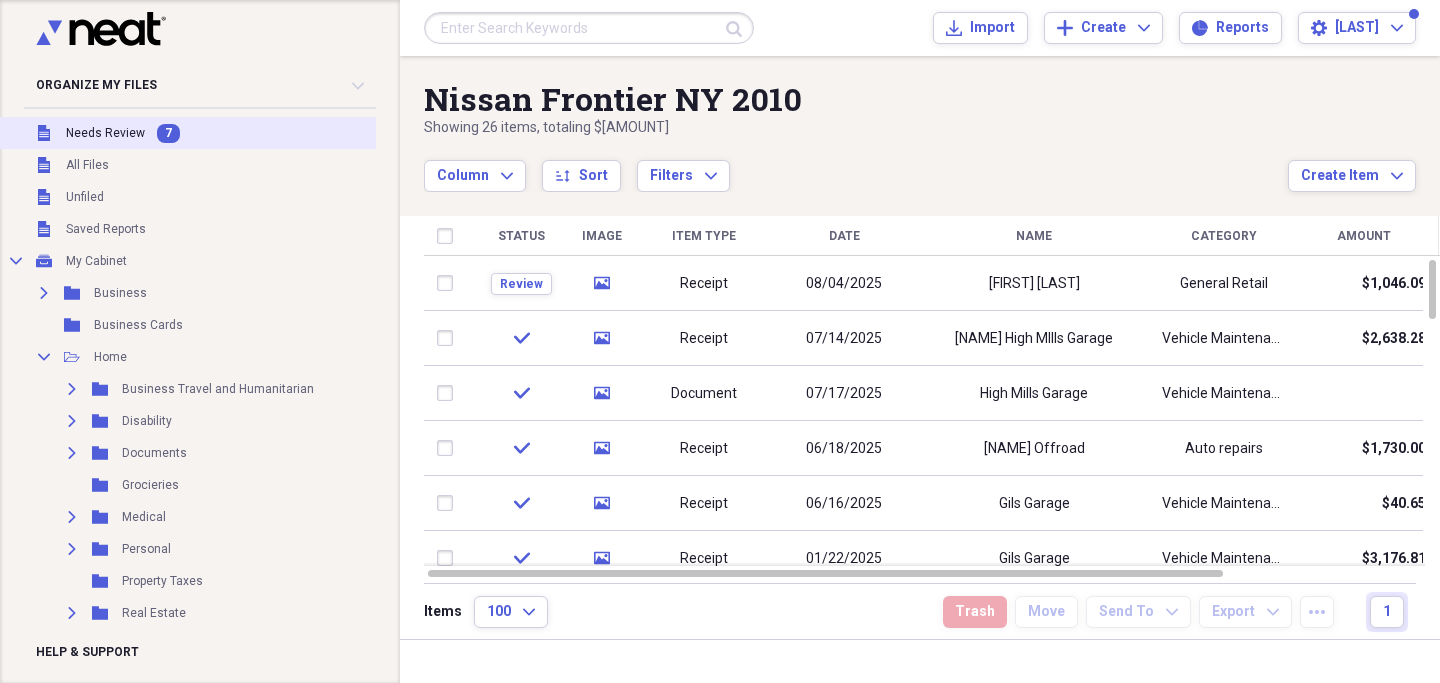 click on "Needs Review" at bounding box center [105, 133] 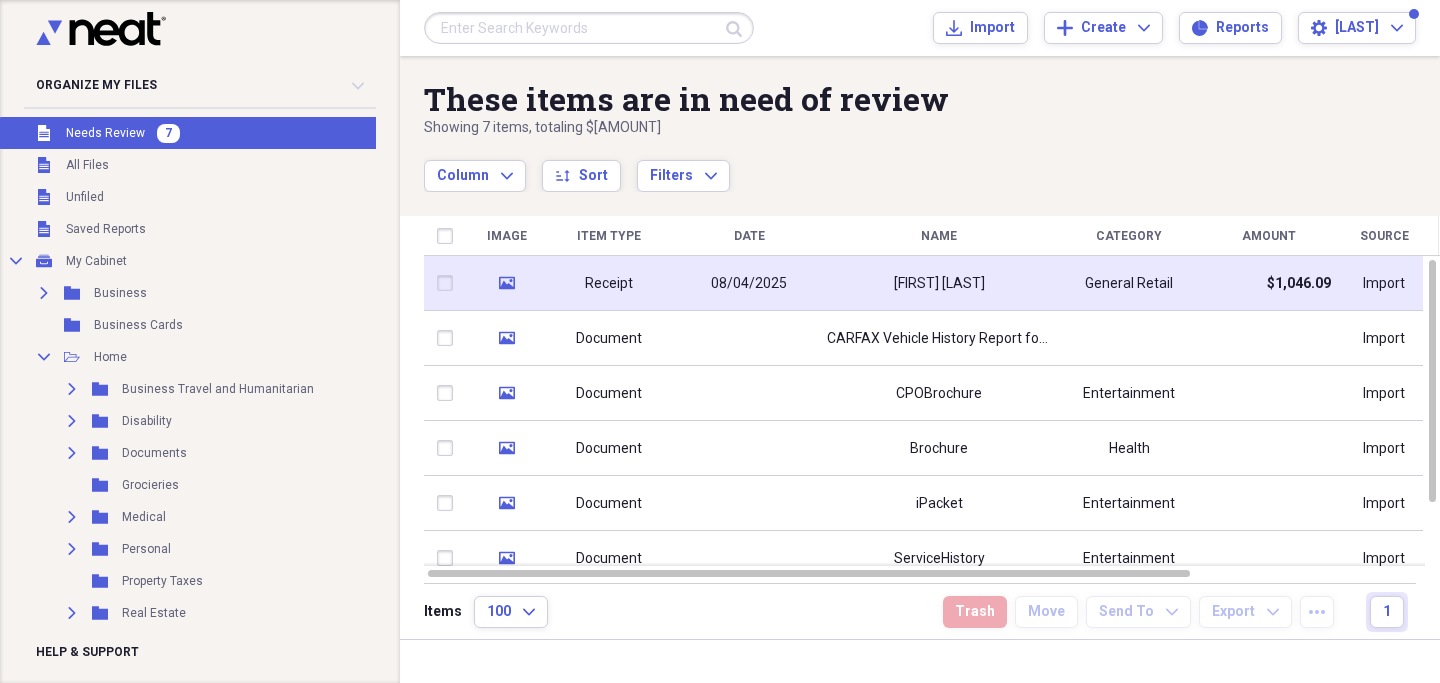 click on "[FIRST] [LAST]" at bounding box center (939, 283) 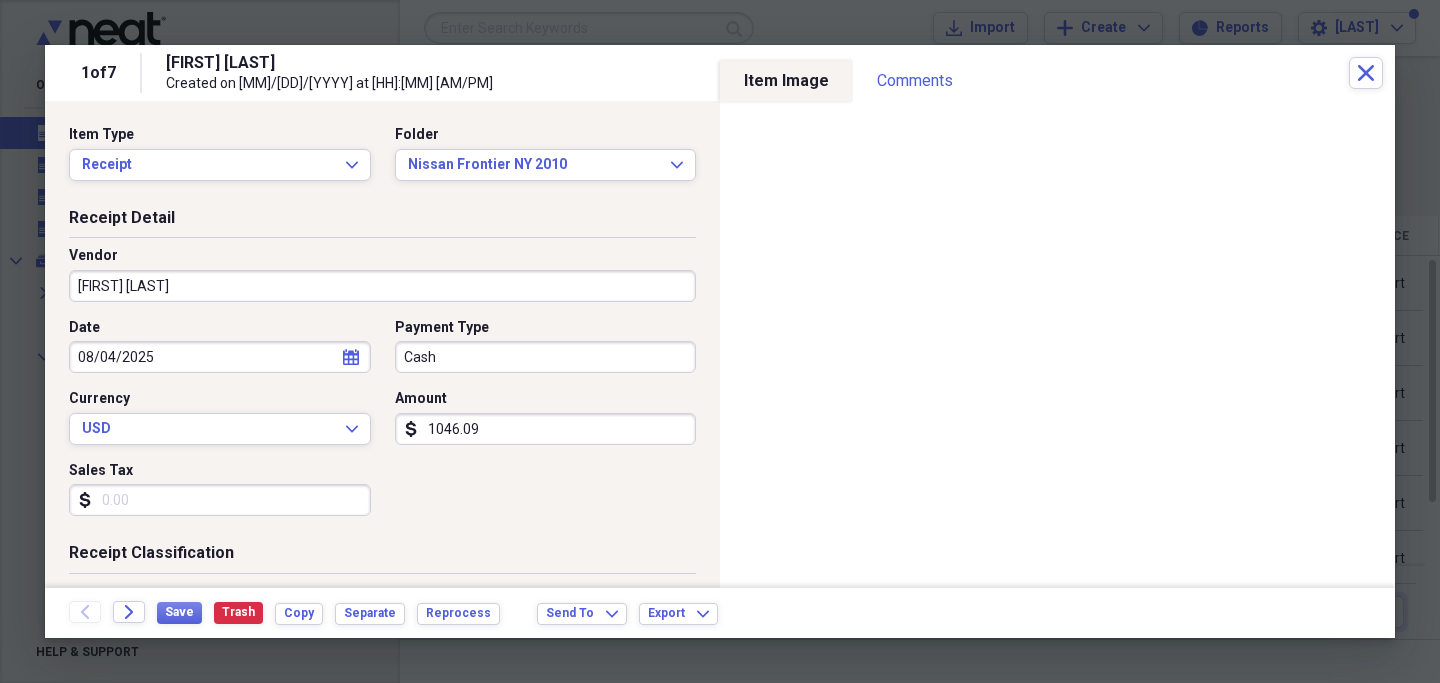 click on "[FIRST] [LAST]" at bounding box center (382, 286) 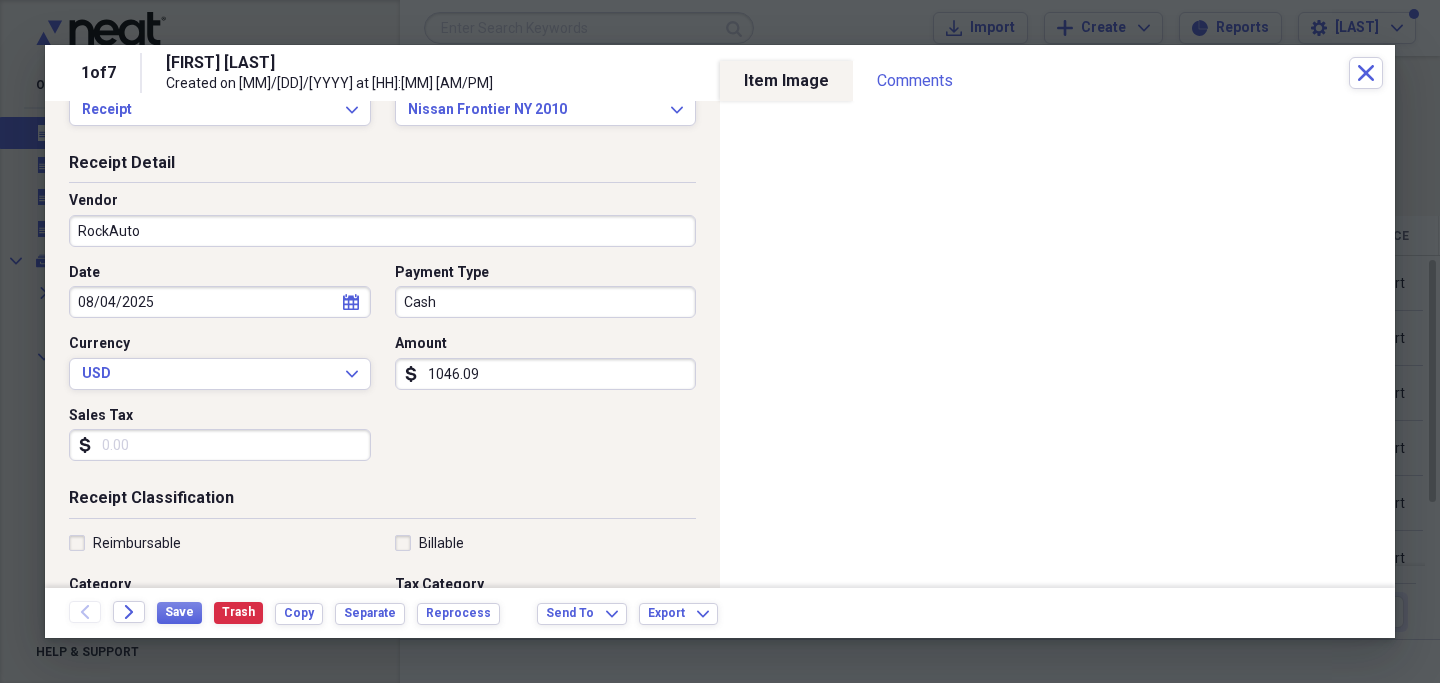 scroll, scrollTop: 63, scrollLeft: 0, axis: vertical 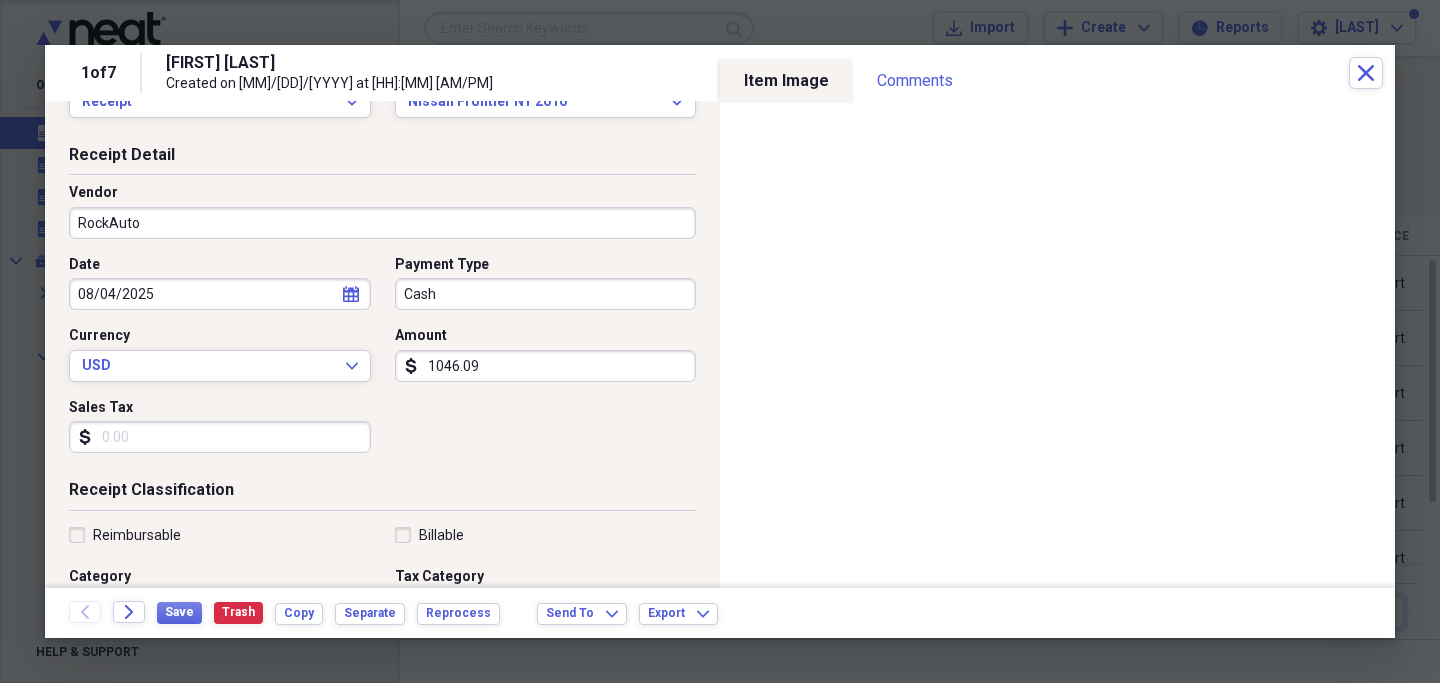 type on "RockAuto" 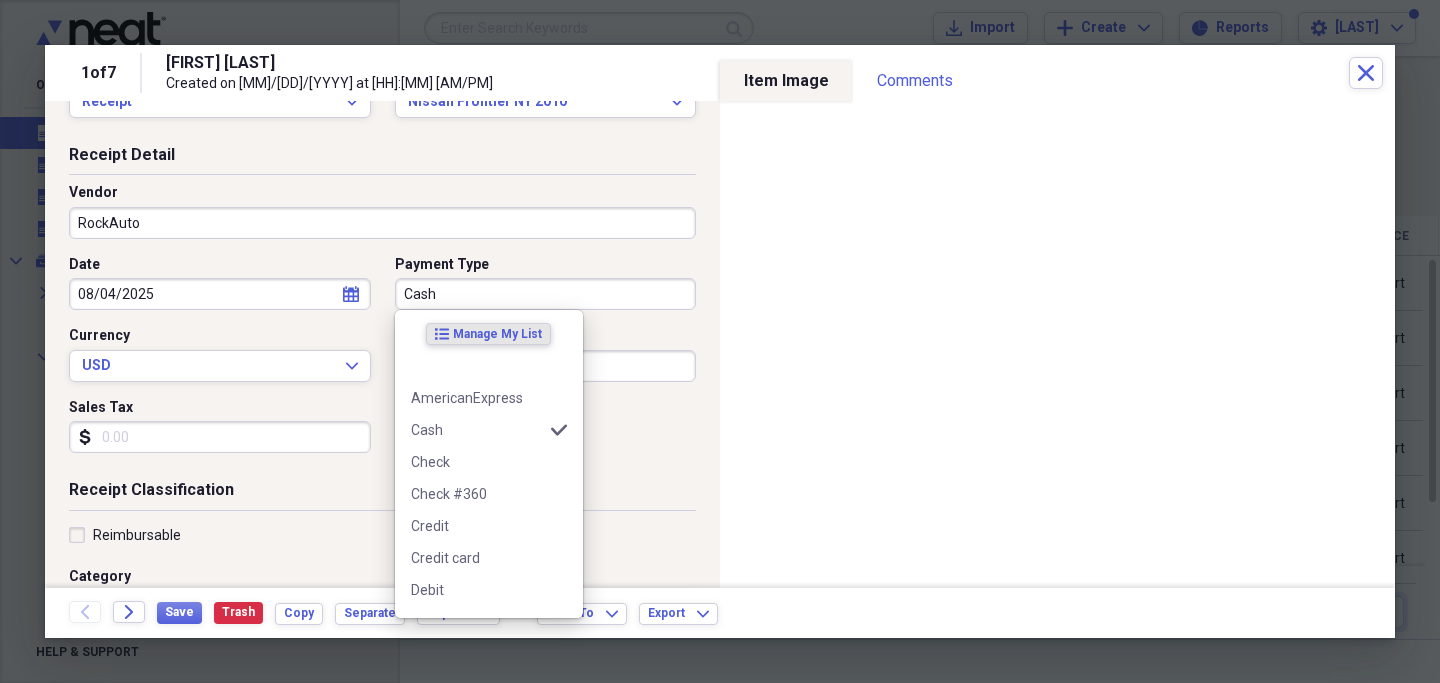click on "Cash" at bounding box center (546, 294) 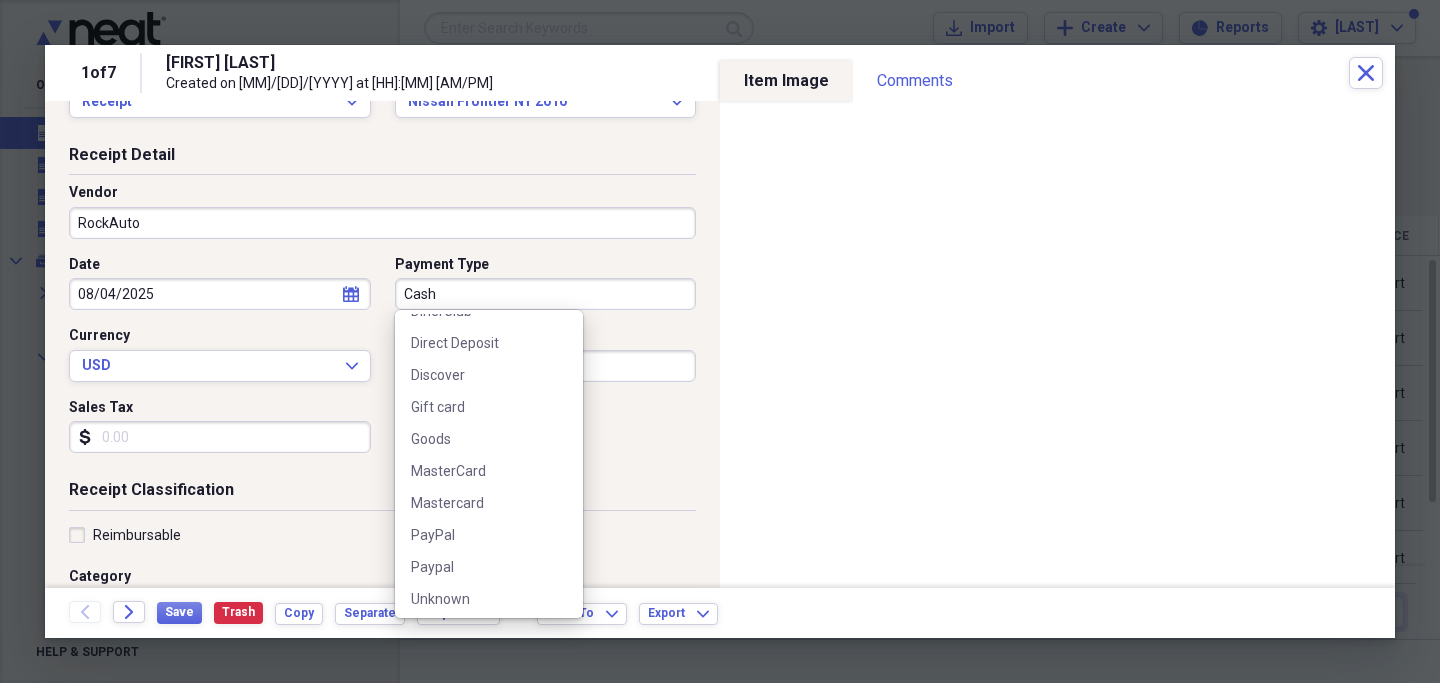 scroll, scrollTop: 313, scrollLeft: 0, axis: vertical 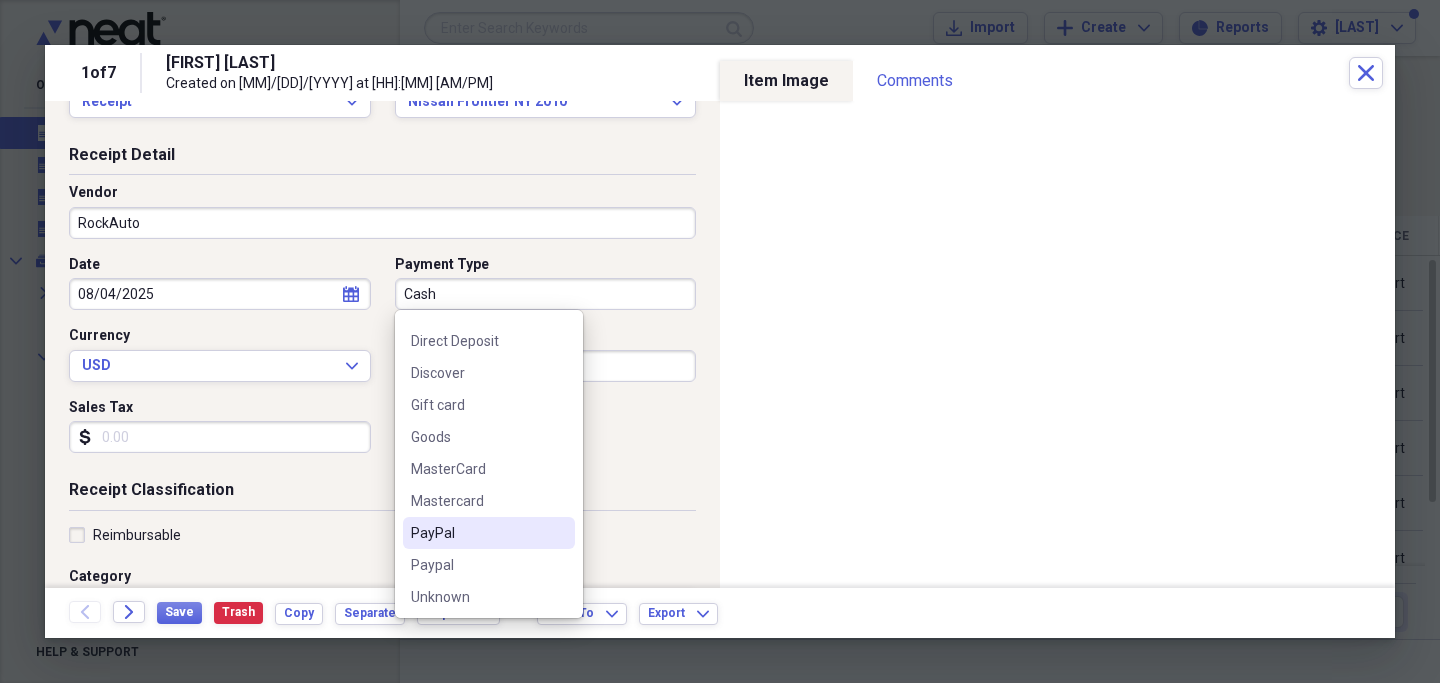 click on "PayPal" at bounding box center (477, 533) 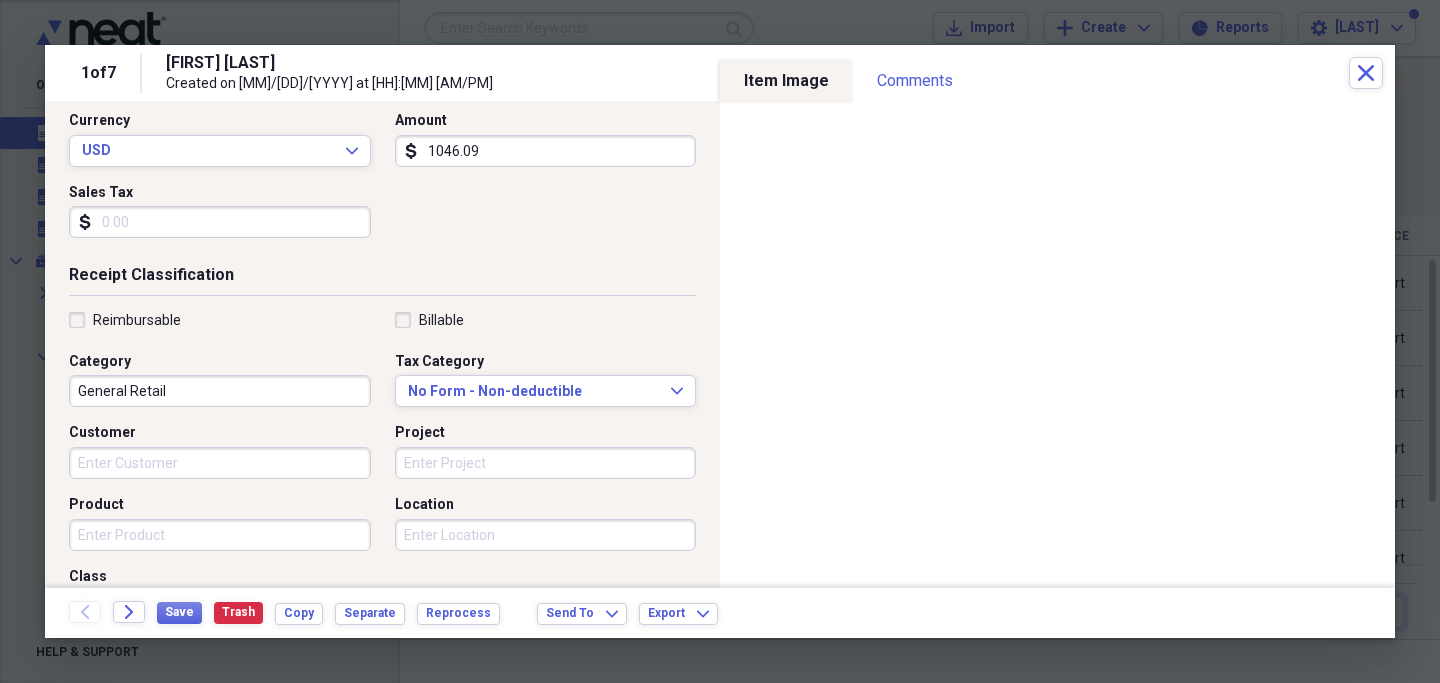 scroll, scrollTop: 289, scrollLeft: 0, axis: vertical 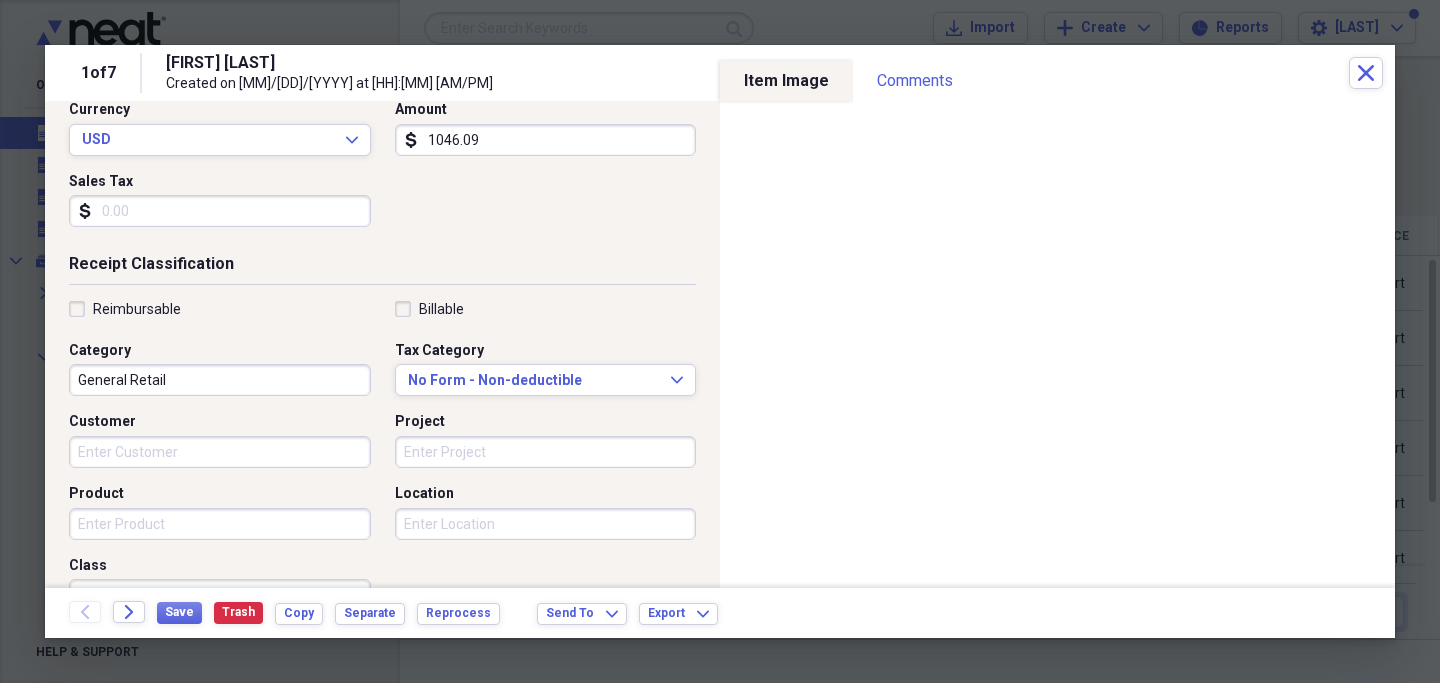 click on "General Retail" at bounding box center [220, 380] 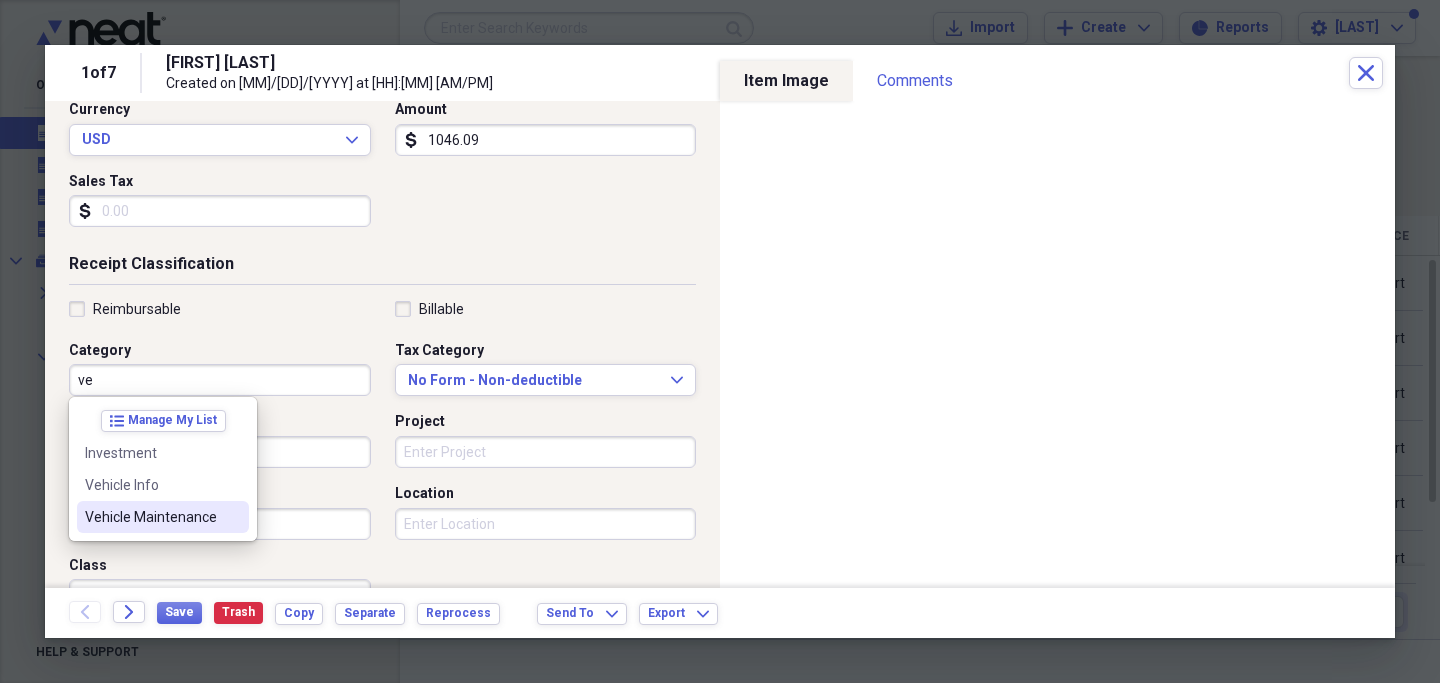 click on "Vehicle Maintenance" at bounding box center [163, 517] 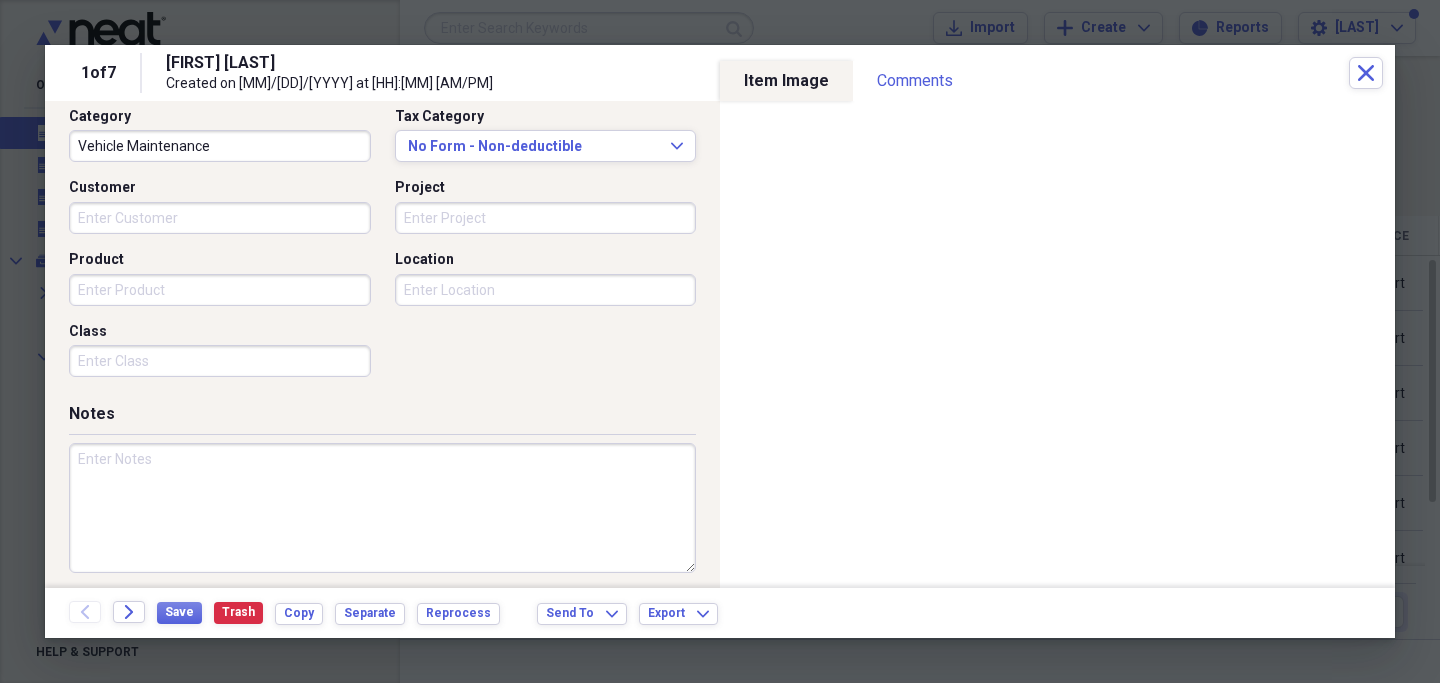 scroll, scrollTop: 534, scrollLeft: 0, axis: vertical 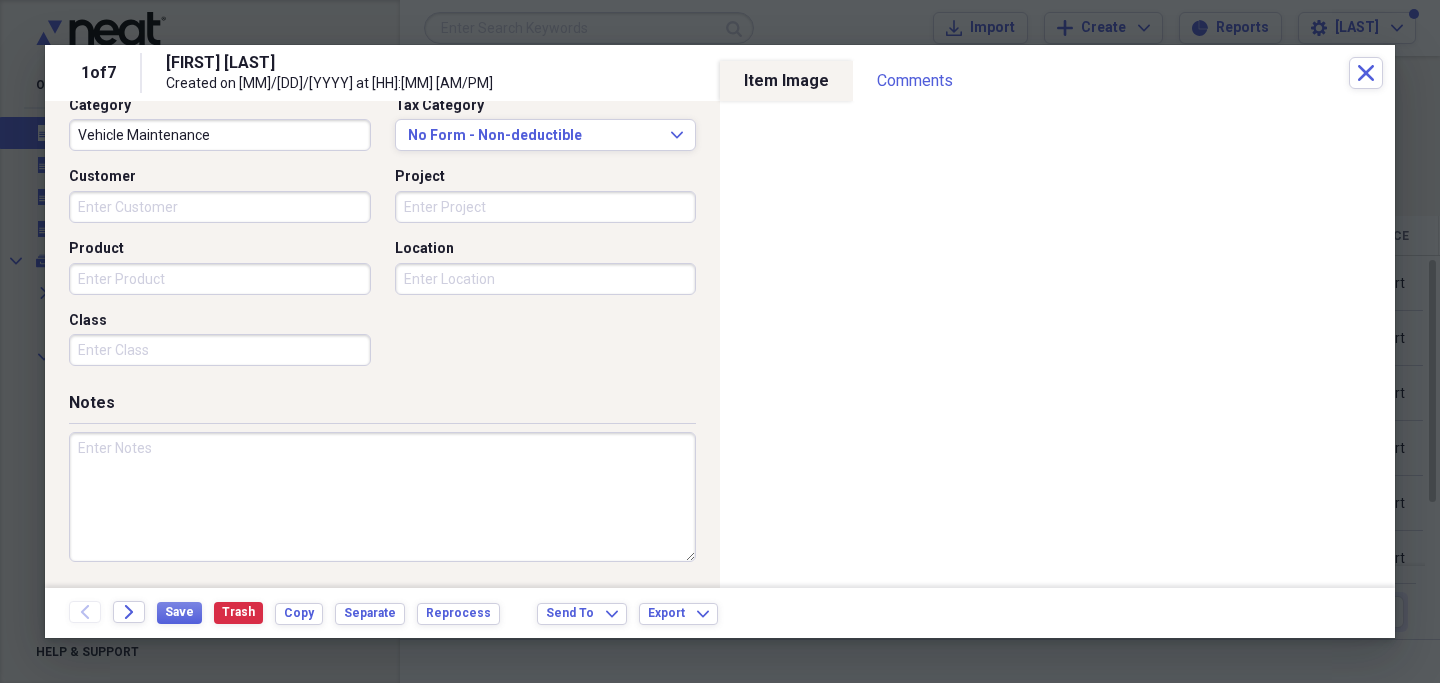 click at bounding box center (382, 497) 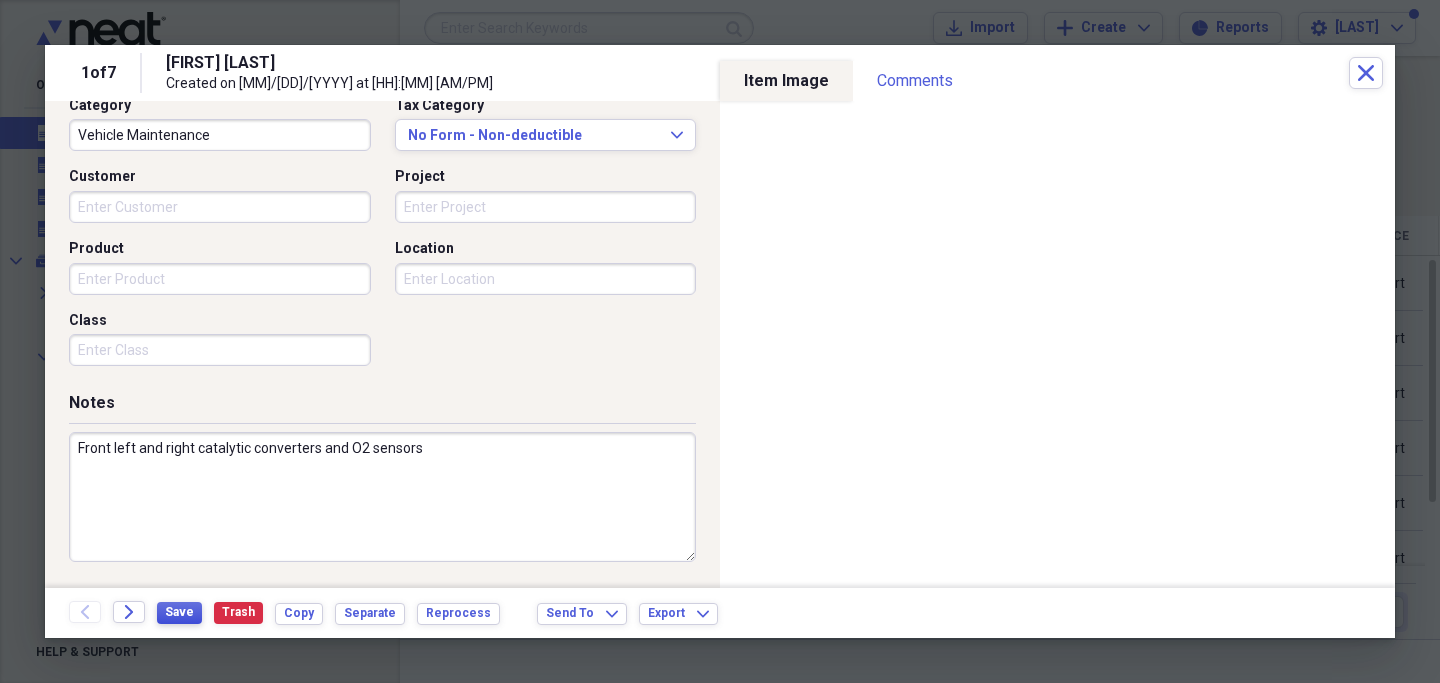 type on "Front left and right catalytic converters and O2 sensors" 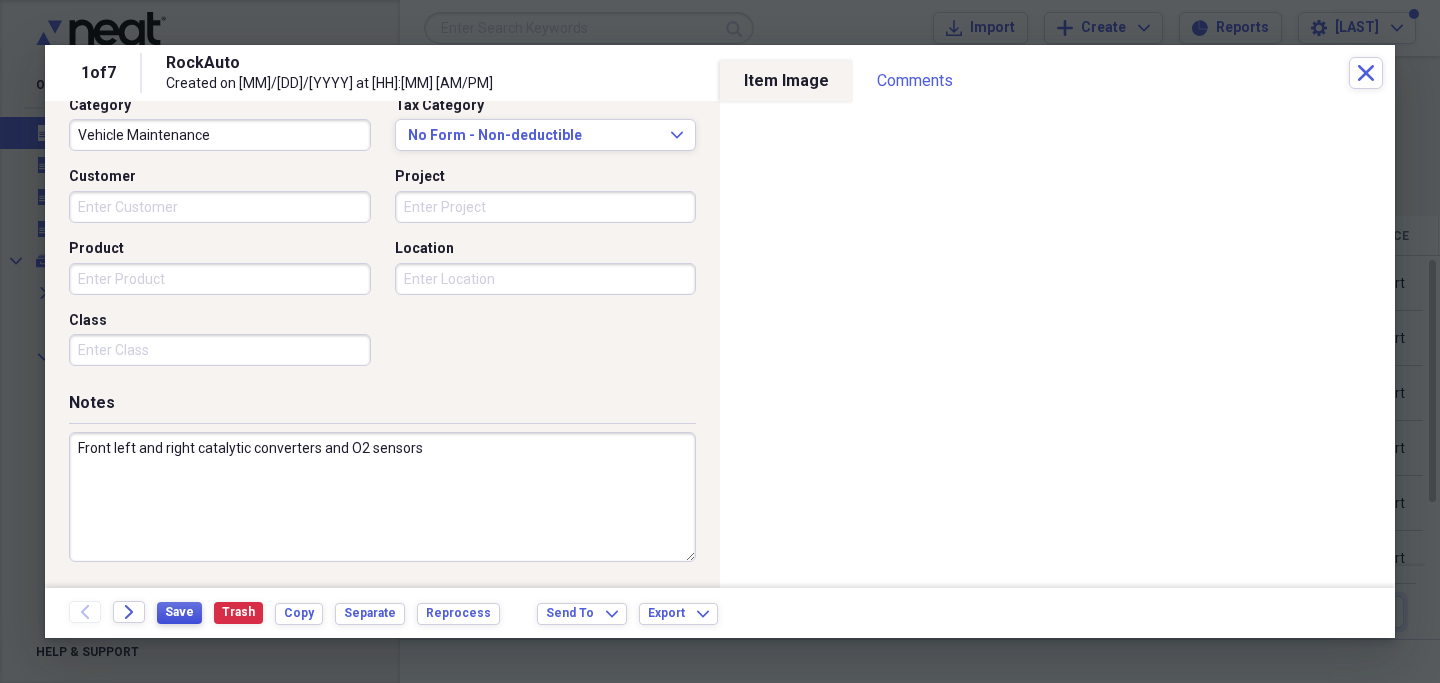 scroll, scrollTop: 0, scrollLeft: 0, axis: both 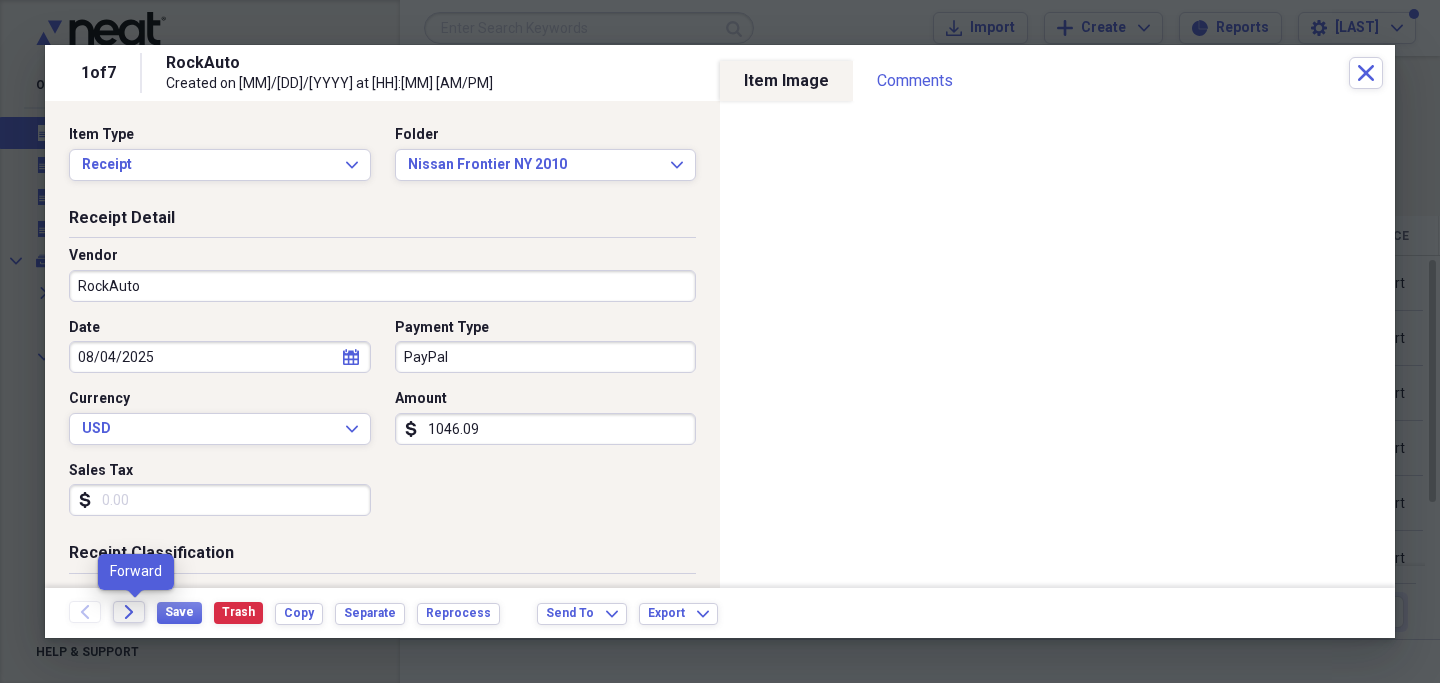 click on "Forward" 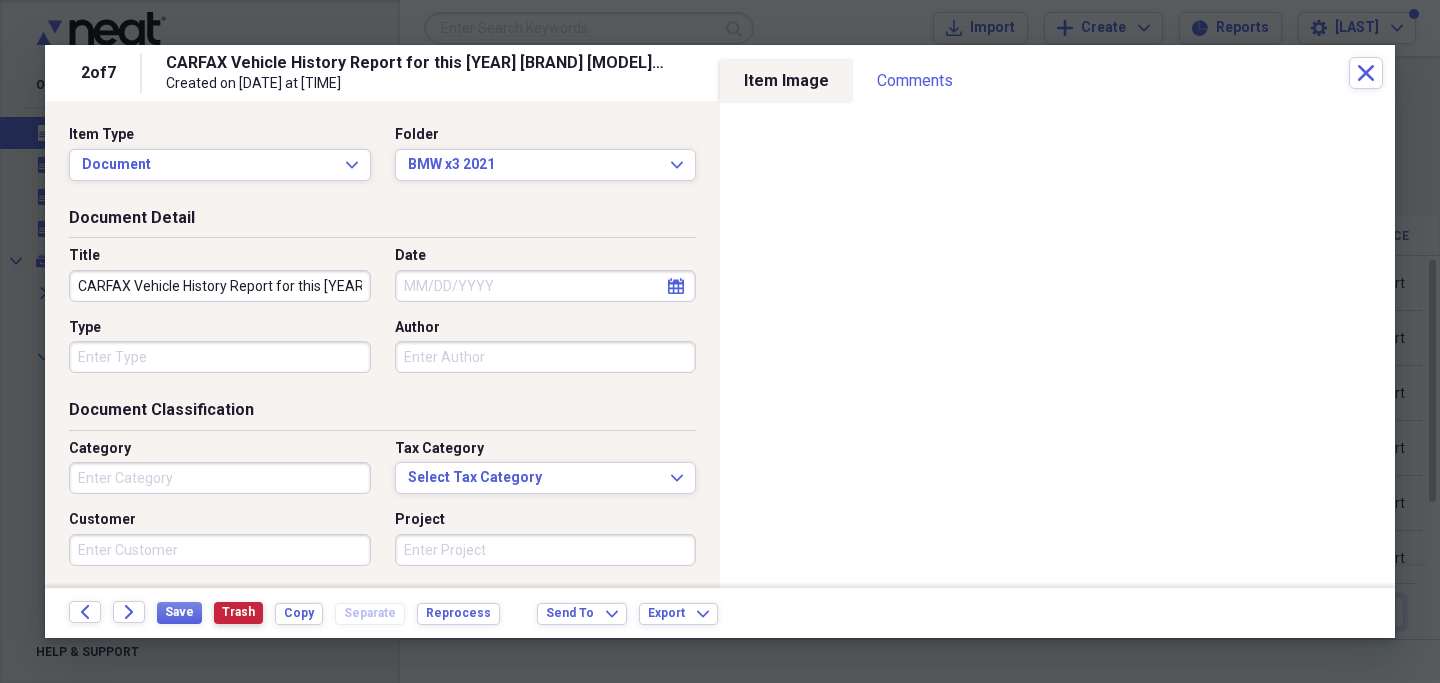 click on "Trash" at bounding box center (238, 612) 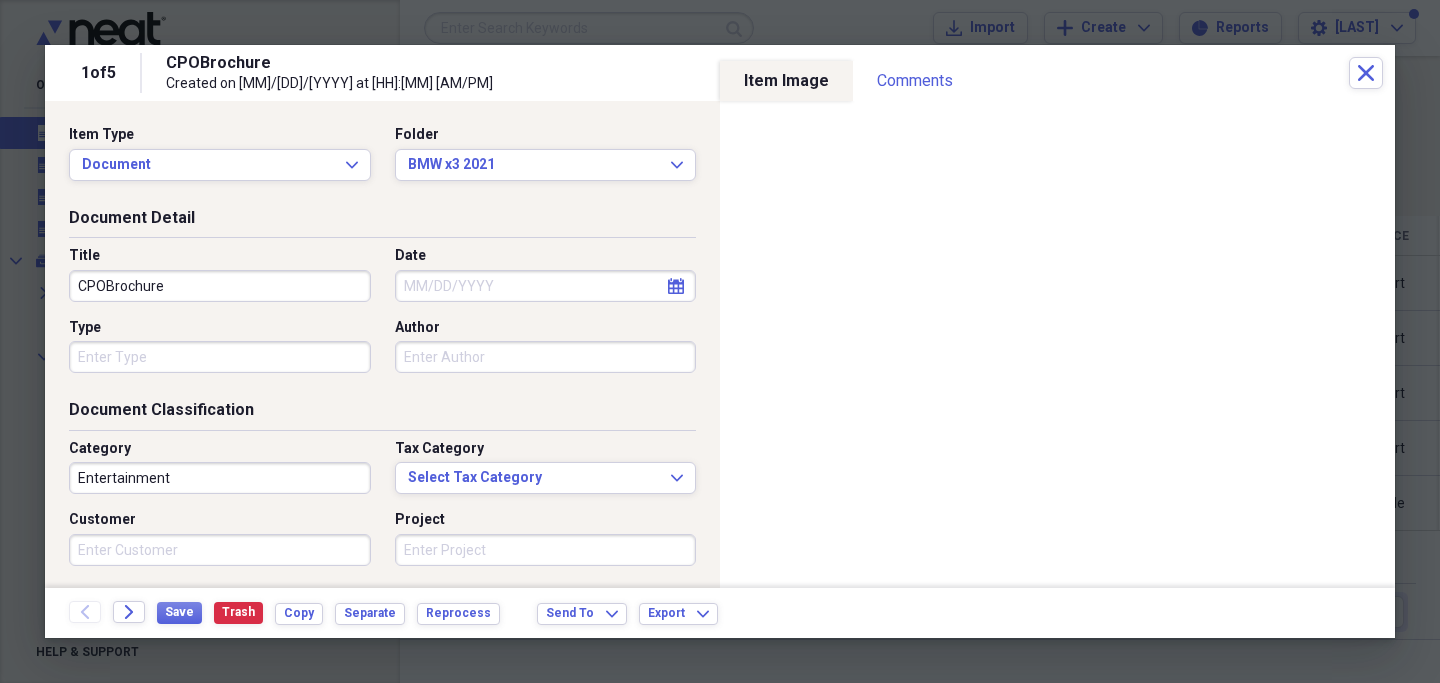 click on "CPOBrochure" at bounding box center [220, 286] 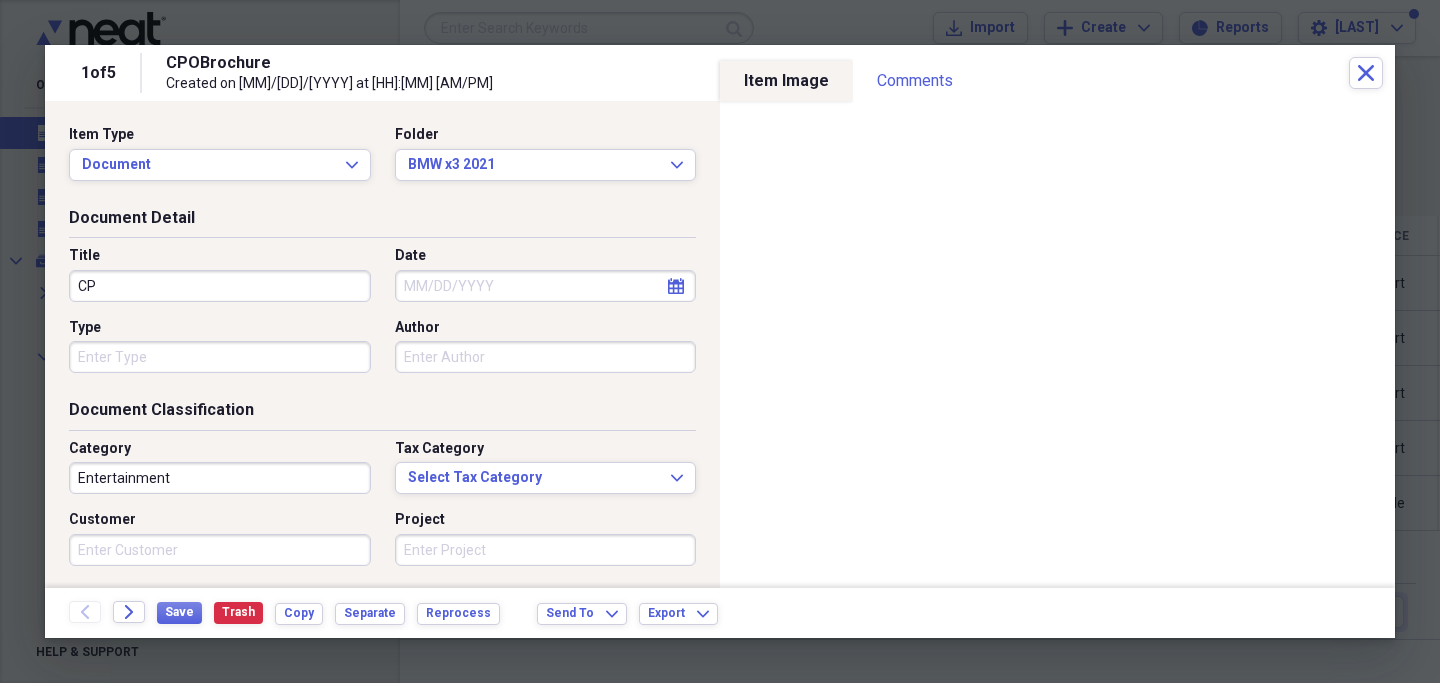 type on "C" 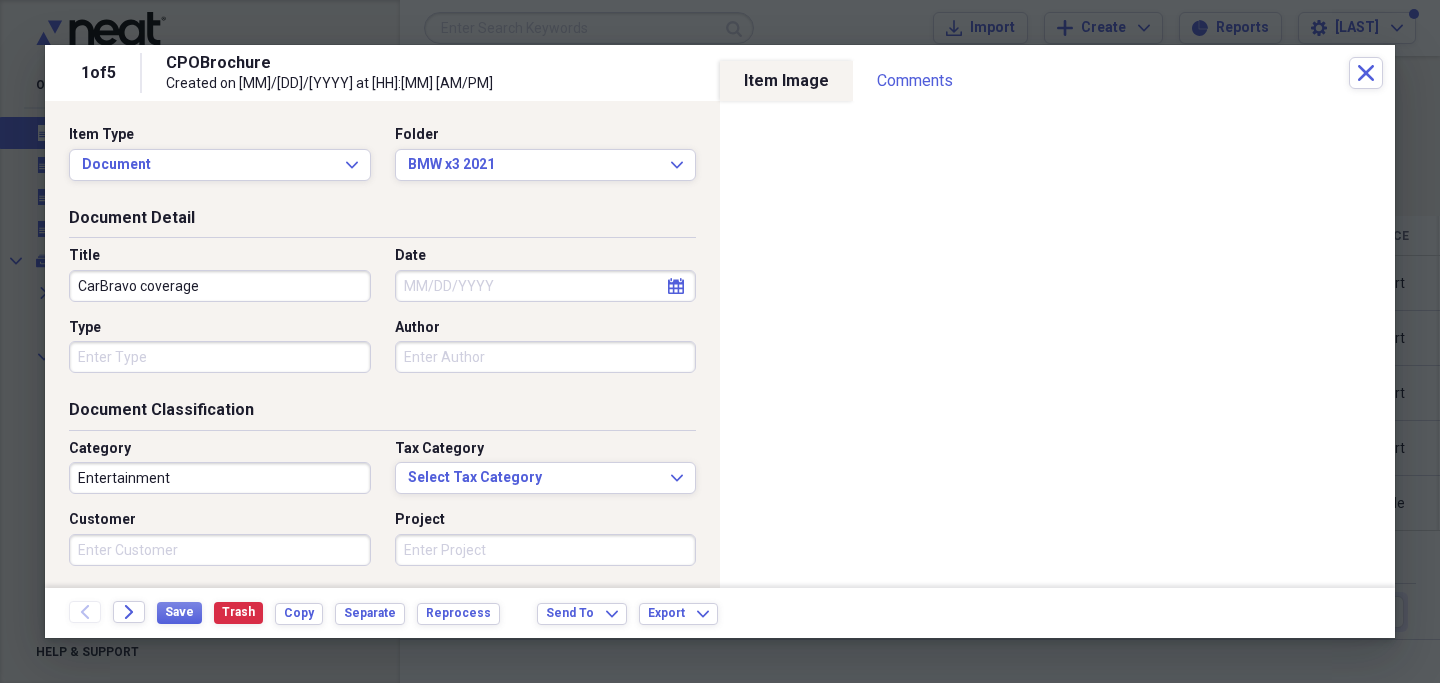 type on "CarBravo coverage" 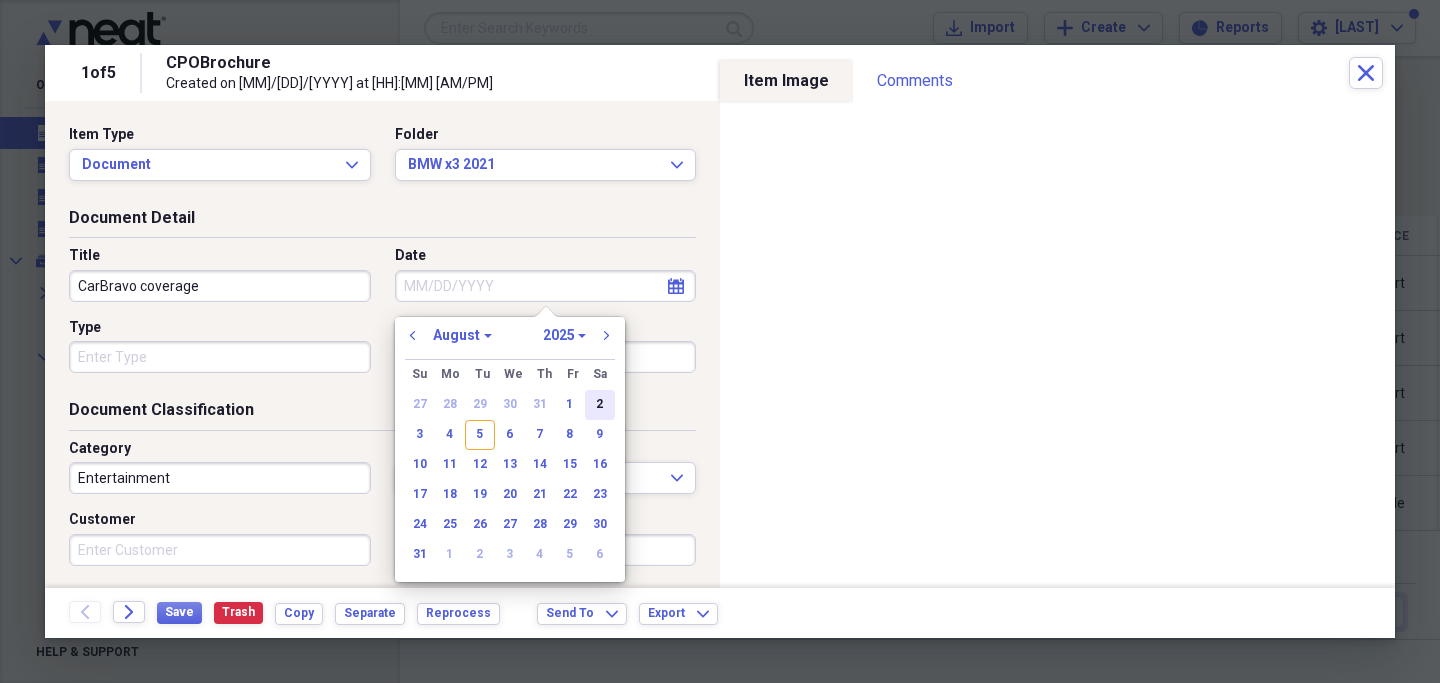click on "2" at bounding box center (600, 405) 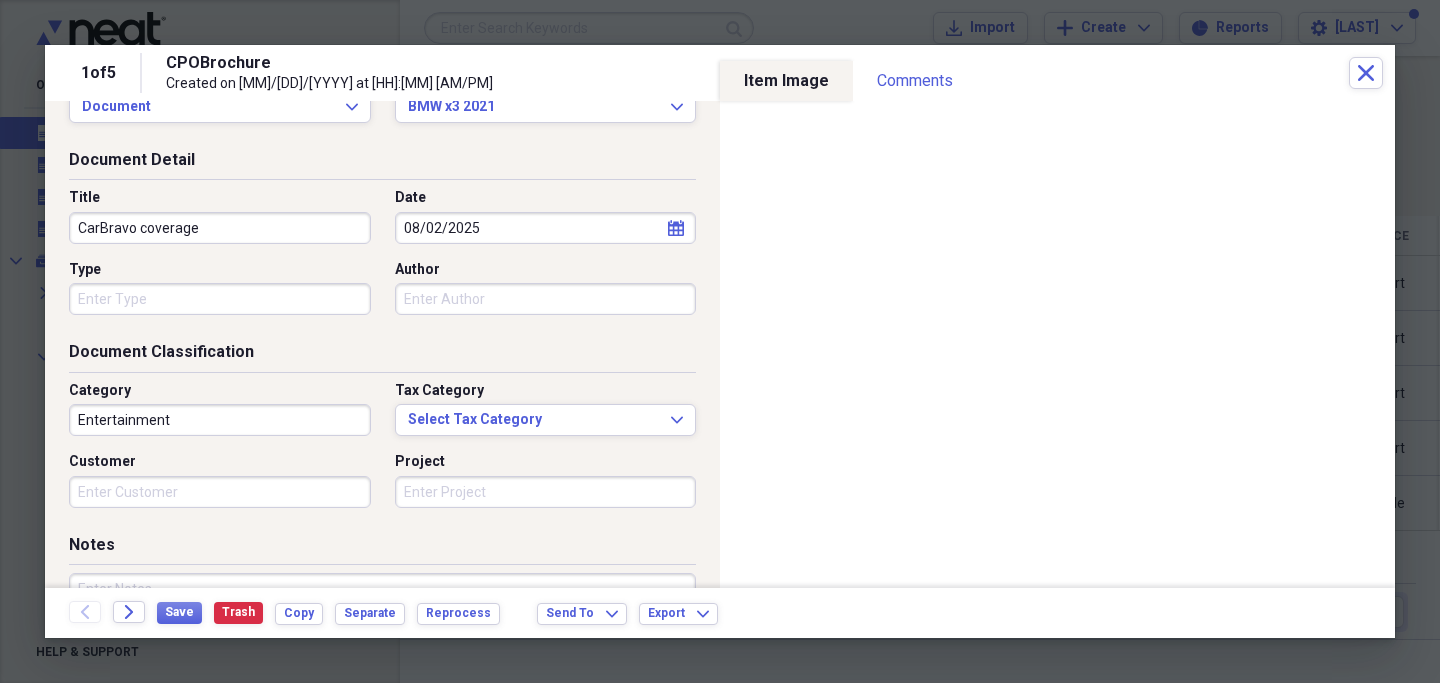 scroll, scrollTop: 62, scrollLeft: 0, axis: vertical 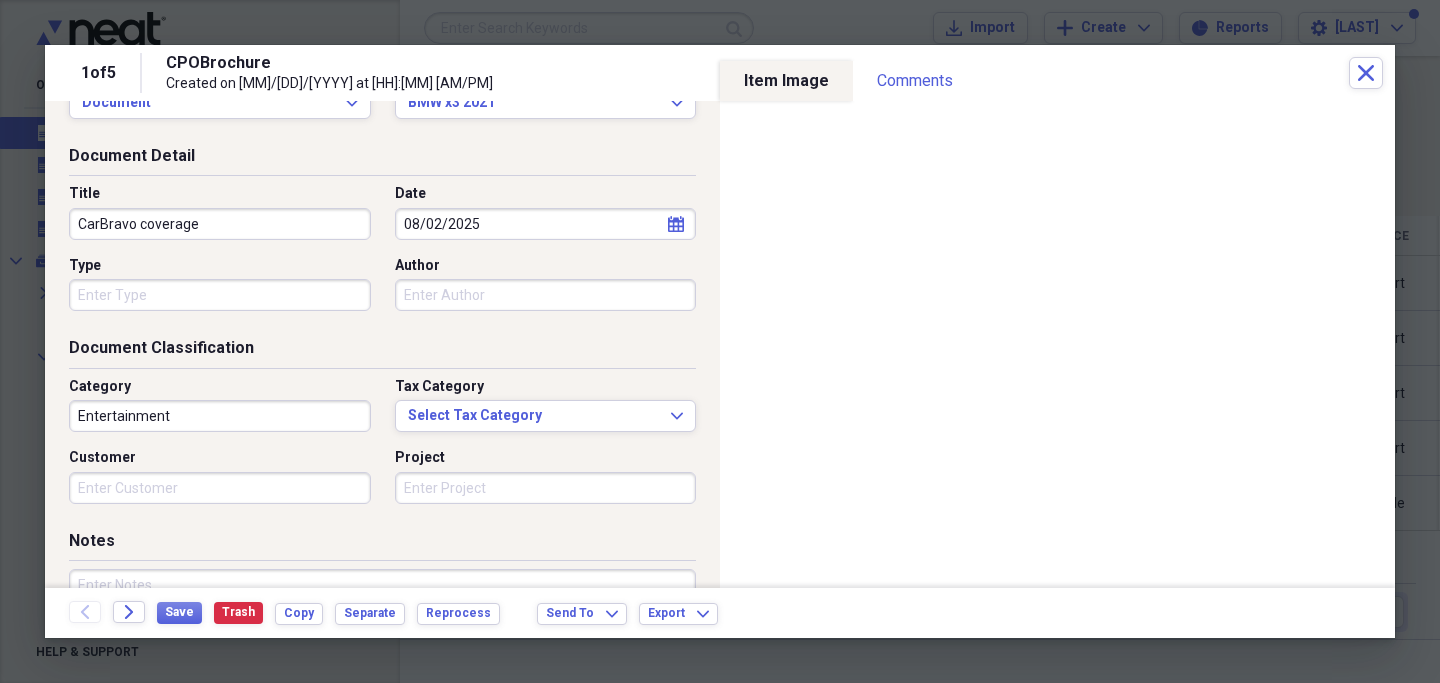 click on "Entertainment" at bounding box center (220, 416) 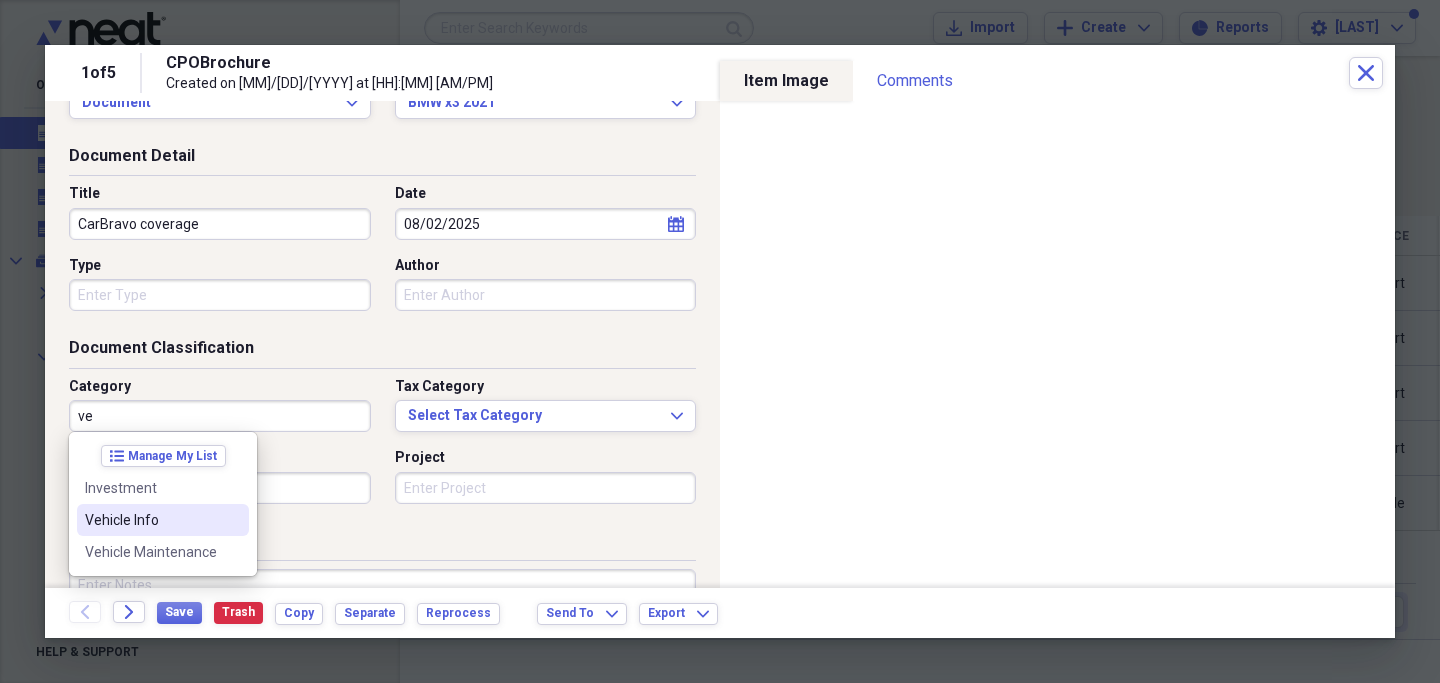 click on "Vehicle Info" at bounding box center [151, 520] 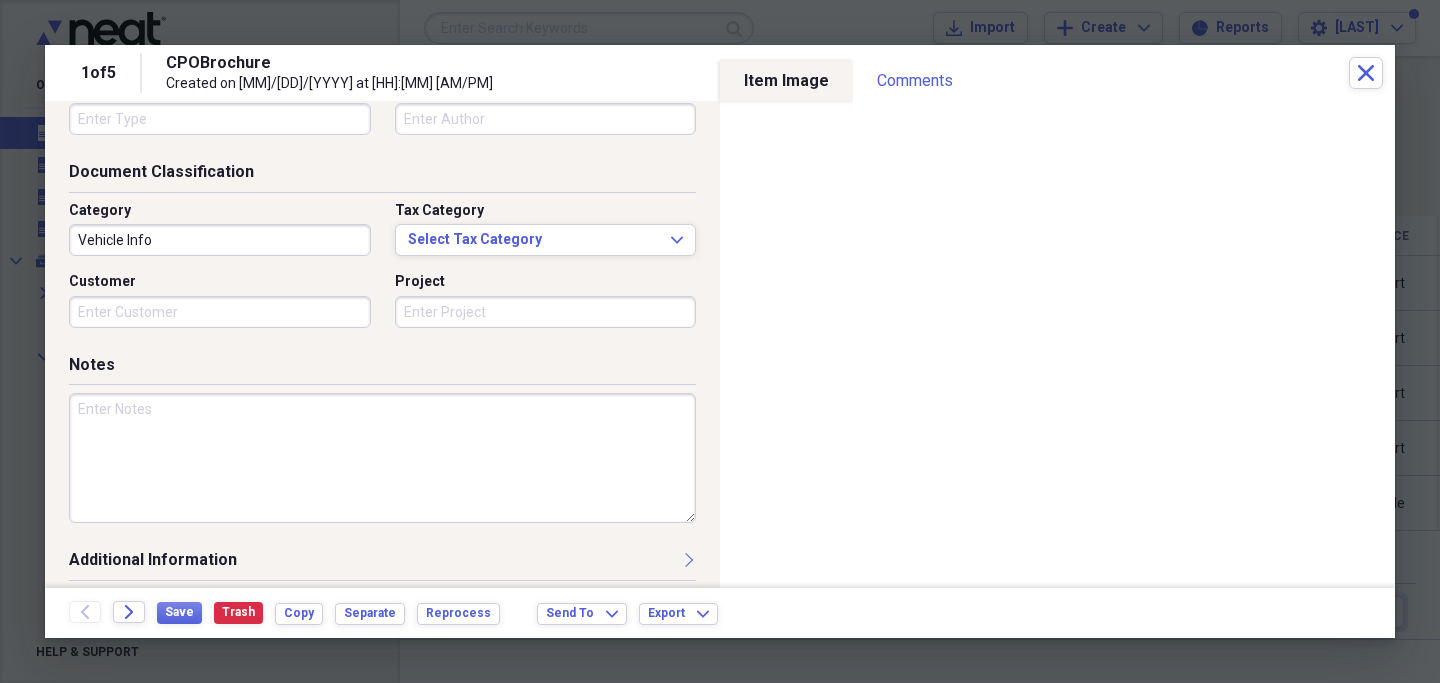 scroll, scrollTop: 249, scrollLeft: 0, axis: vertical 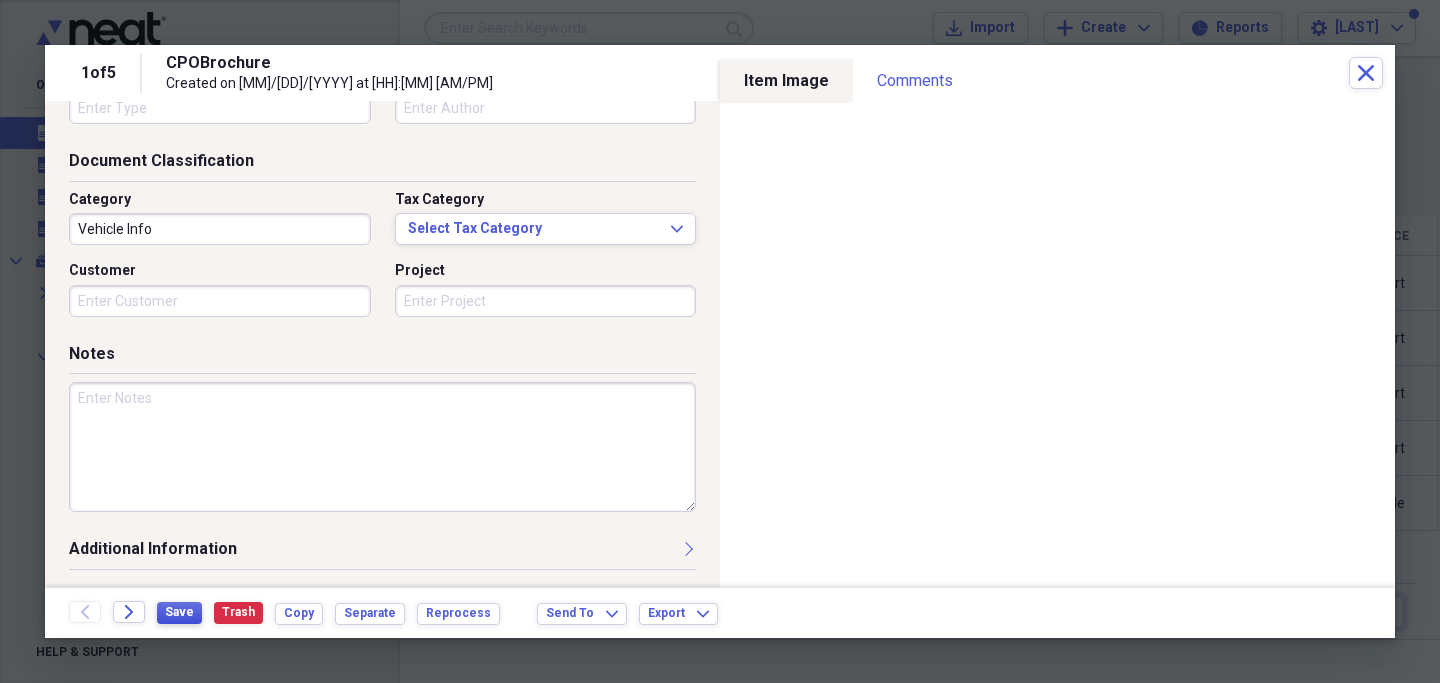 click on "Save" at bounding box center (179, 612) 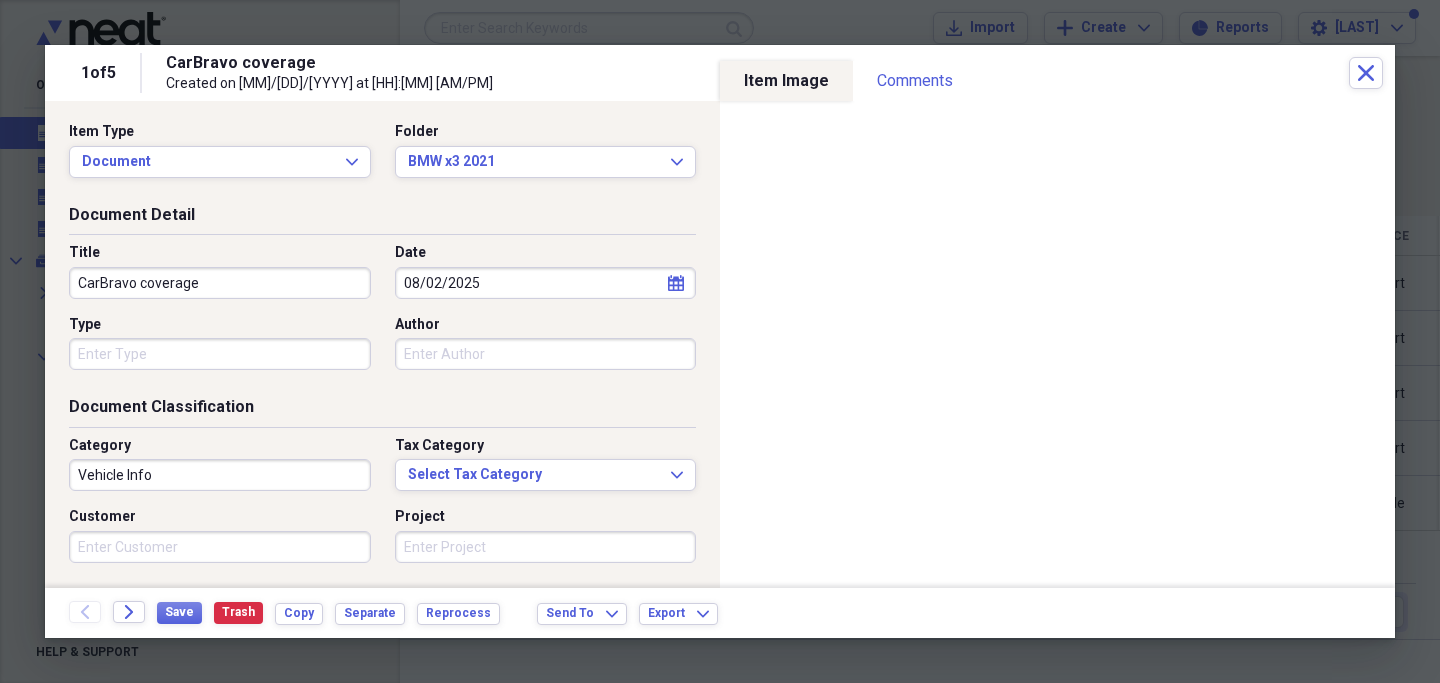 scroll, scrollTop: 0, scrollLeft: 0, axis: both 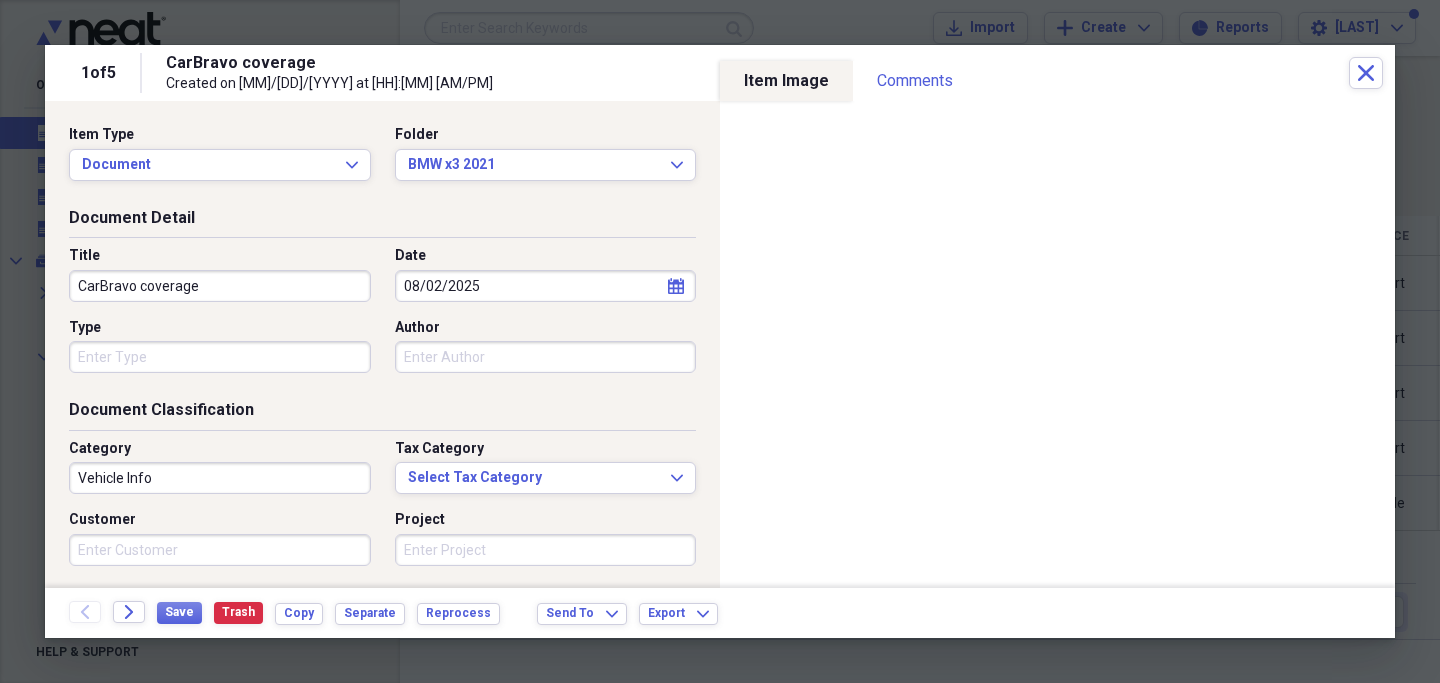 click on "CarBravo coverage" at bounding box center [220, 286] 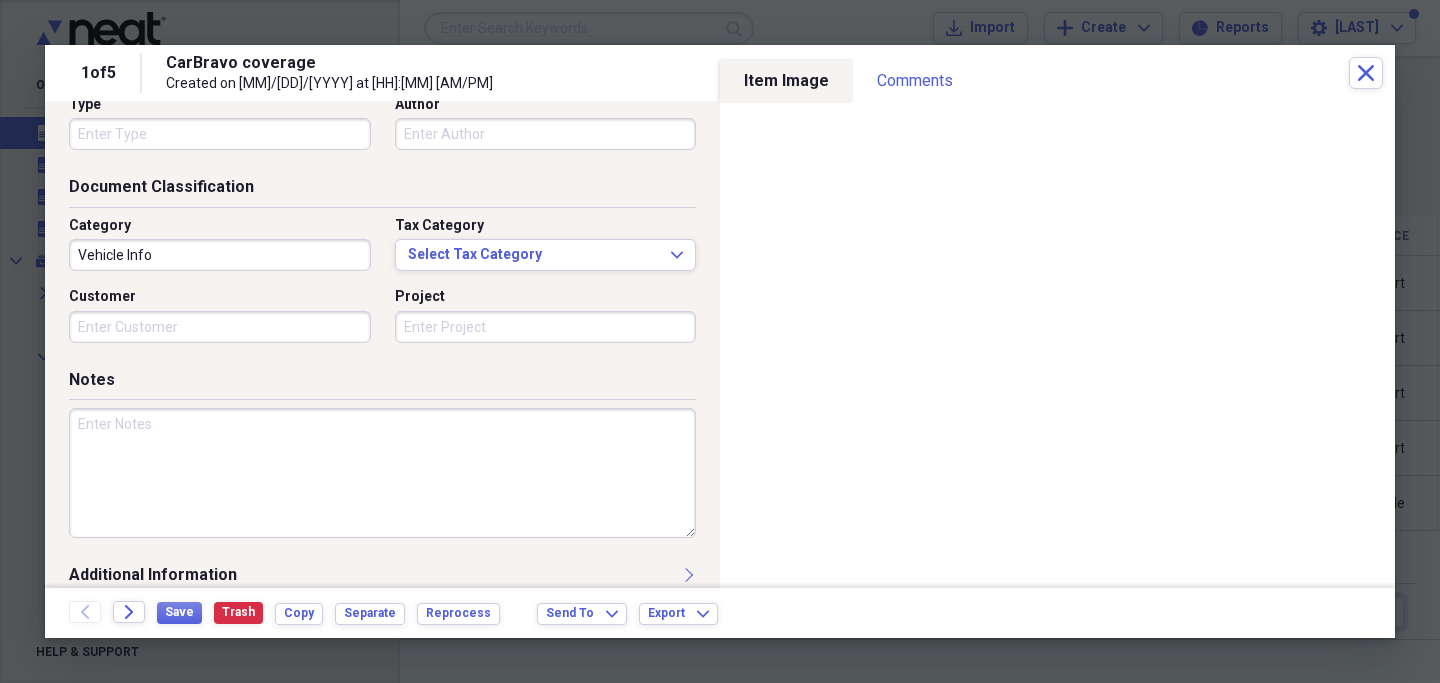 scroll, scrollTop: 249, scrollLeft: 0, axis: vertical 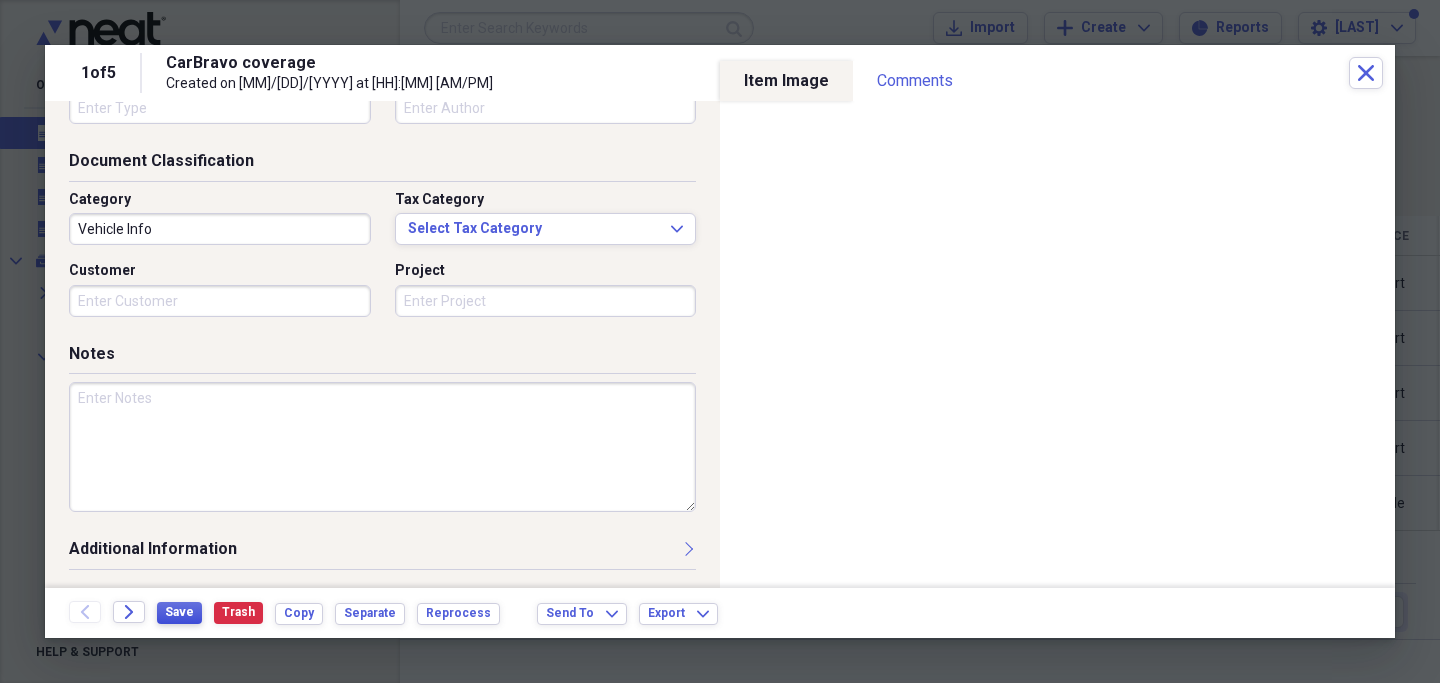 type on "CarBravo Coverage" 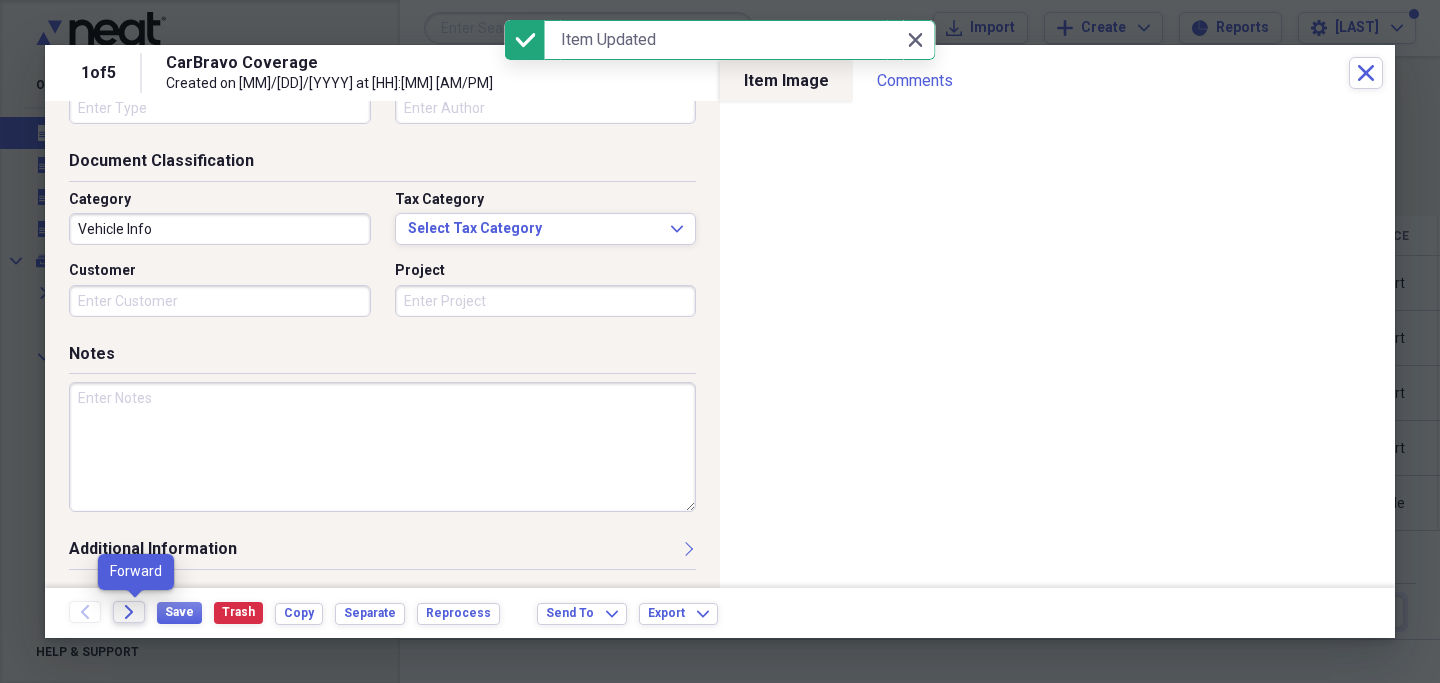 click 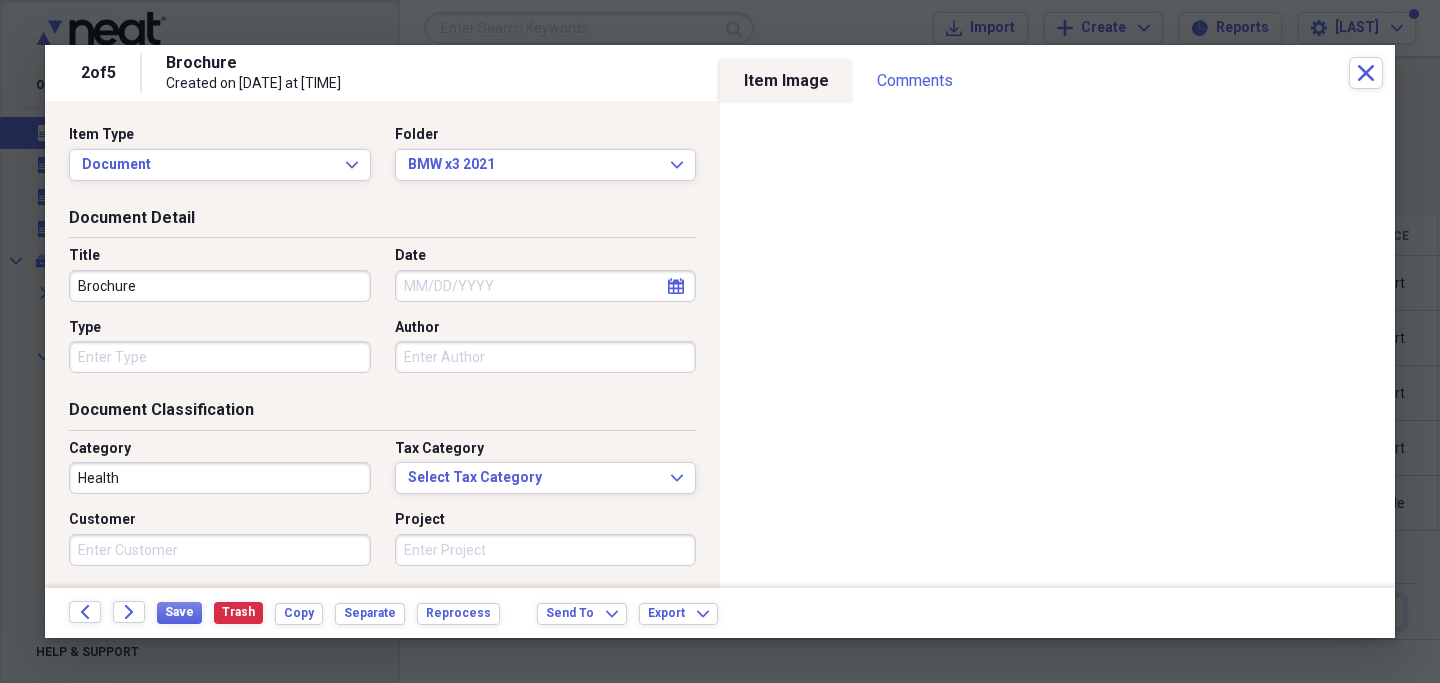 click on "Brochure" at bounding box center (220, 286) 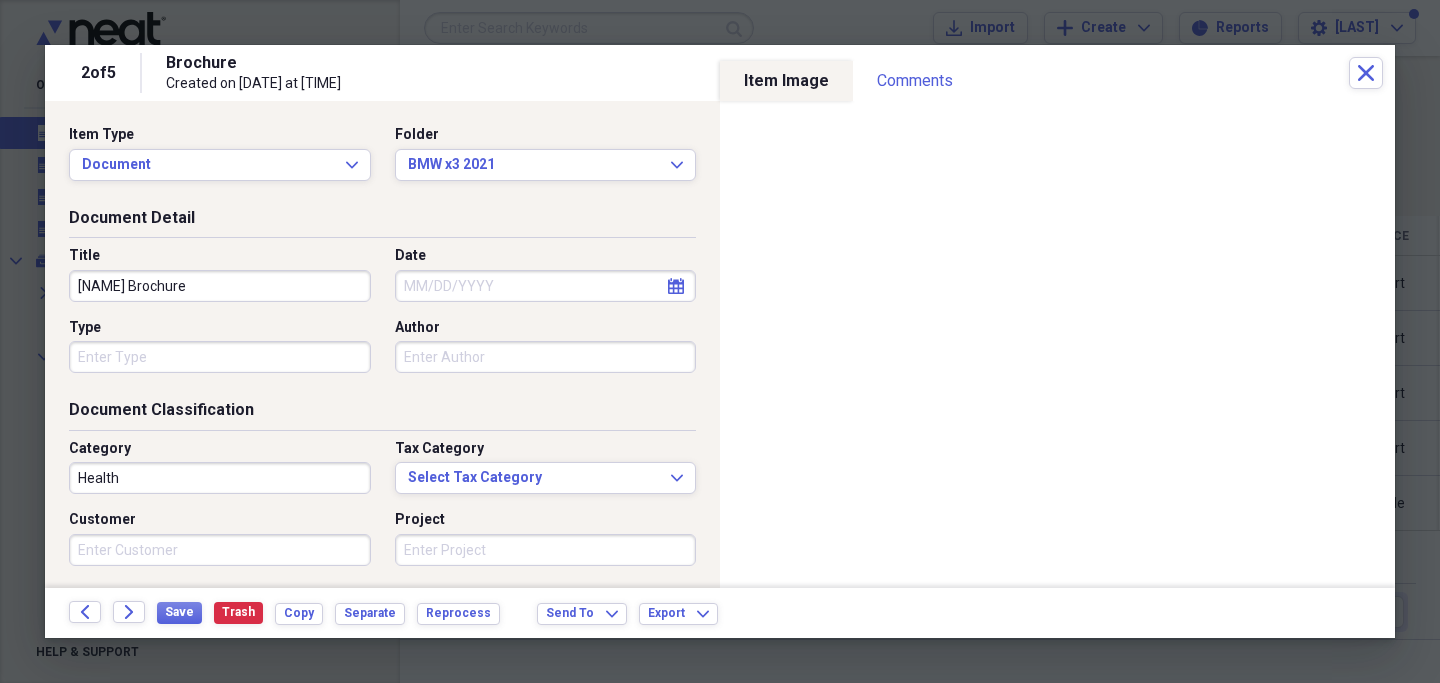 type on "[NAME] Brochure" 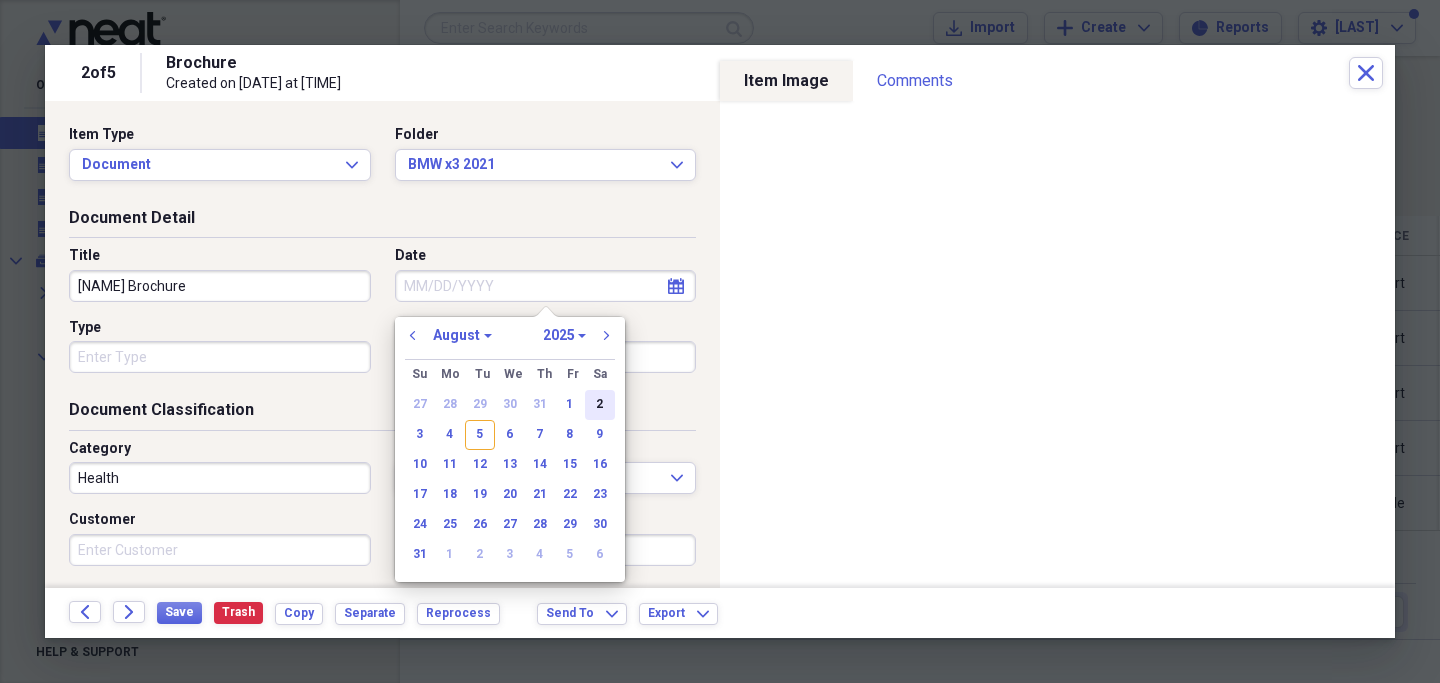 click on "2" at bounding box center (600, 405) 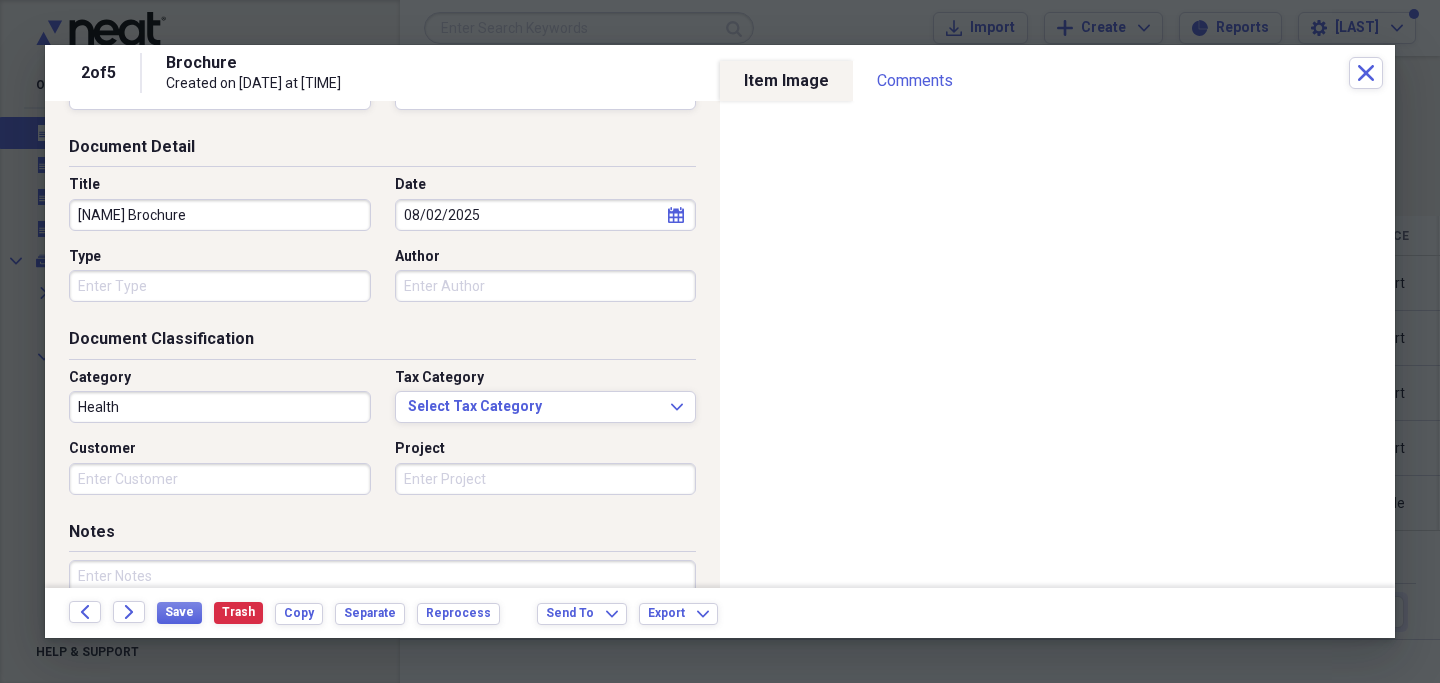 scroll, scrollTop: 99, scrollLeft: 0, axis: vertical 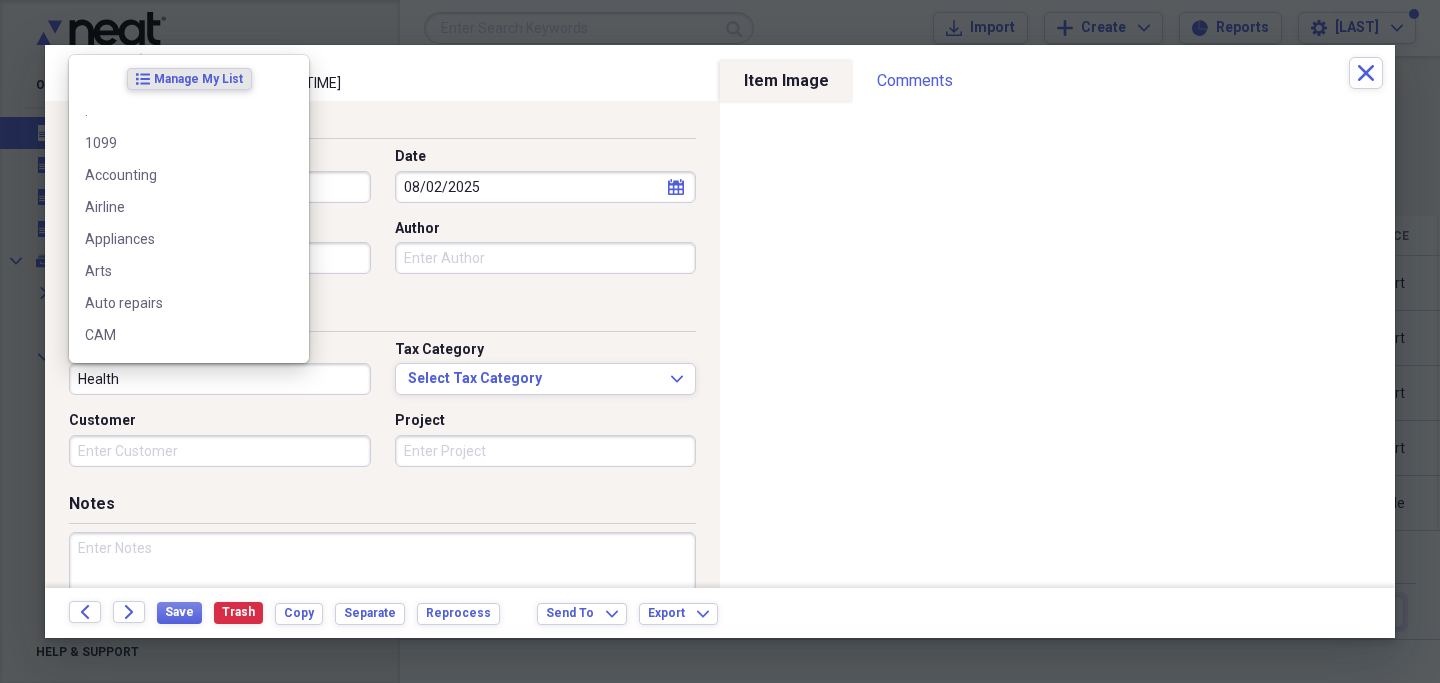 click on "Health" at bounding box center [220, 379] 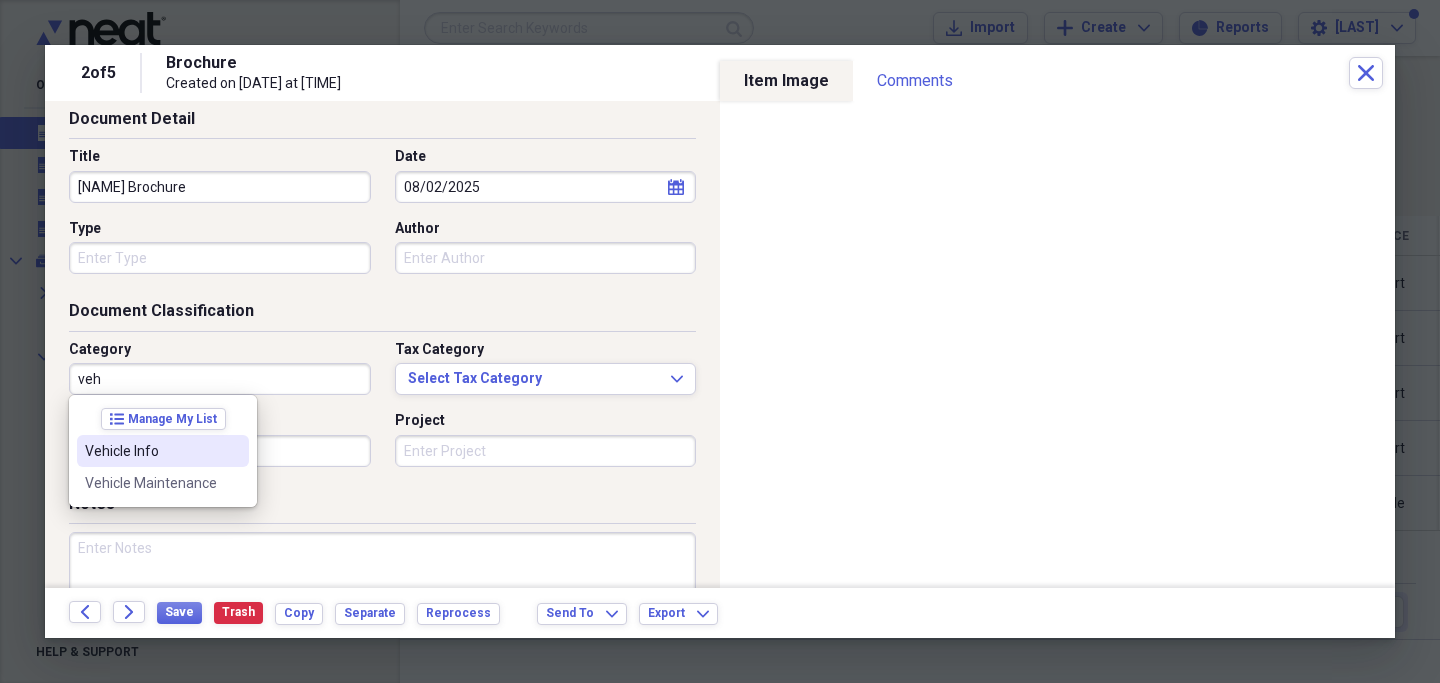 click on "Vehicle Info" at bounding box center (151, 451) 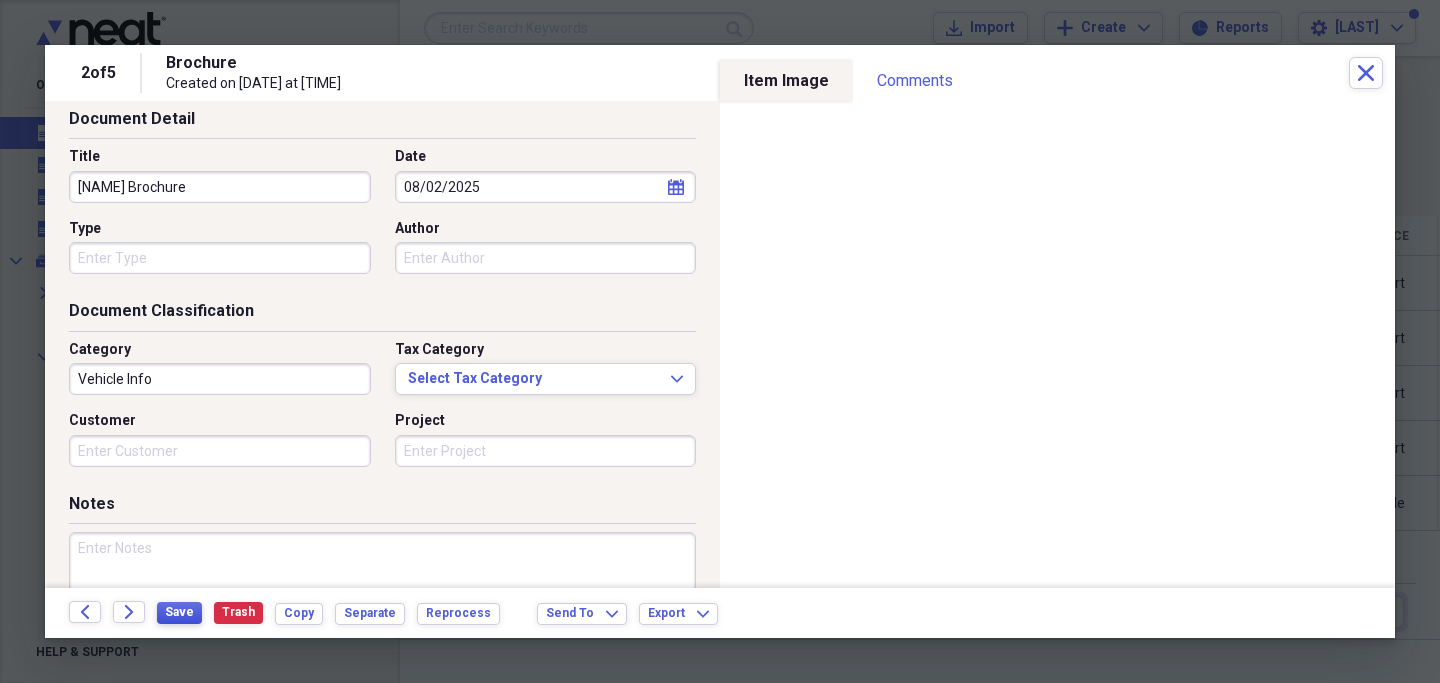 click on "Save" at bounding box center [179, 612] 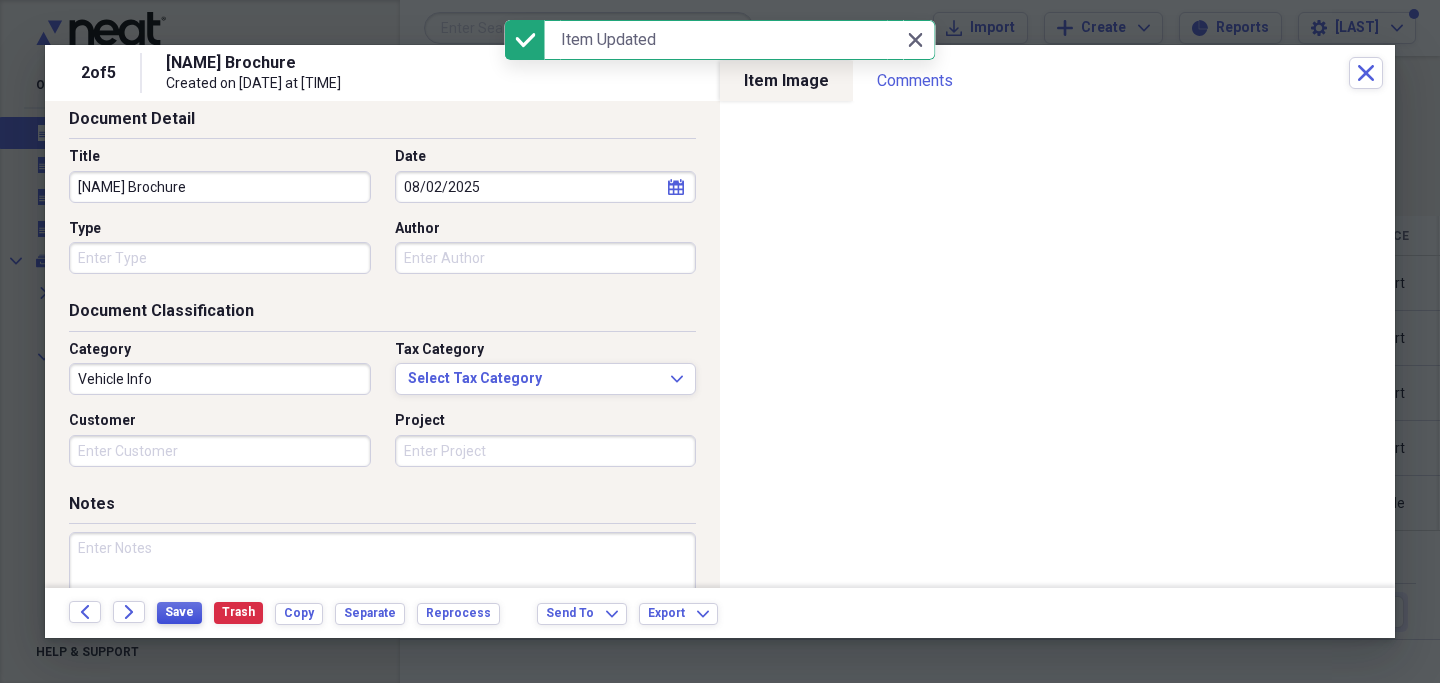 scroll, scrollTop: 0, scrollLeft: 0, axis: both 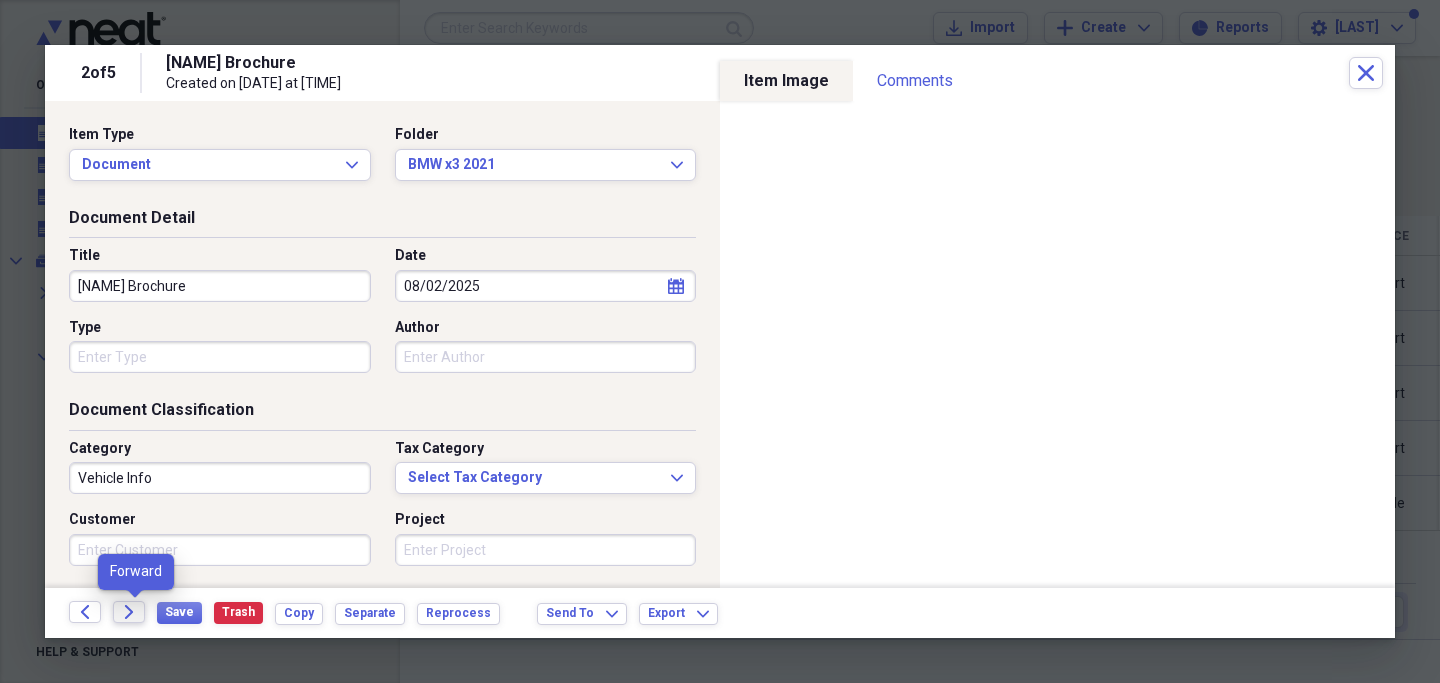 click on "Forward" 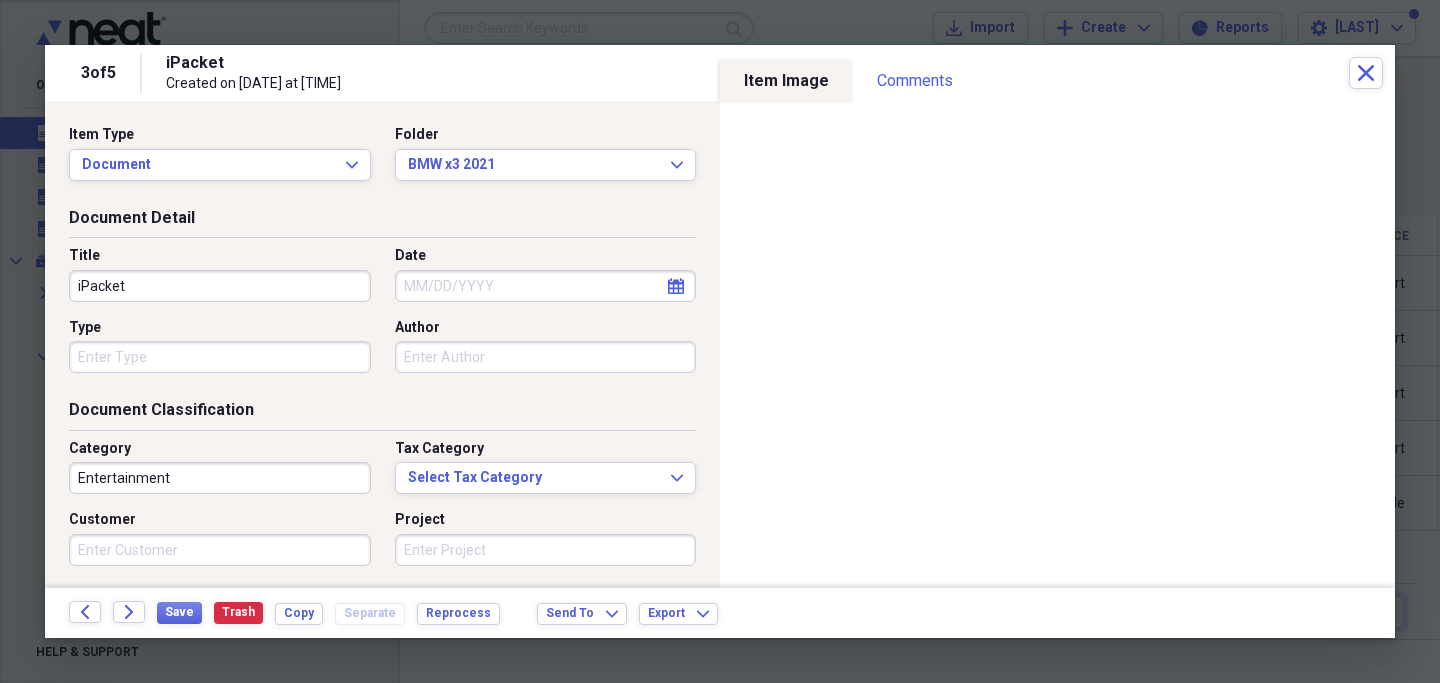 click on "iPacket" at bounding box center (220, 286) 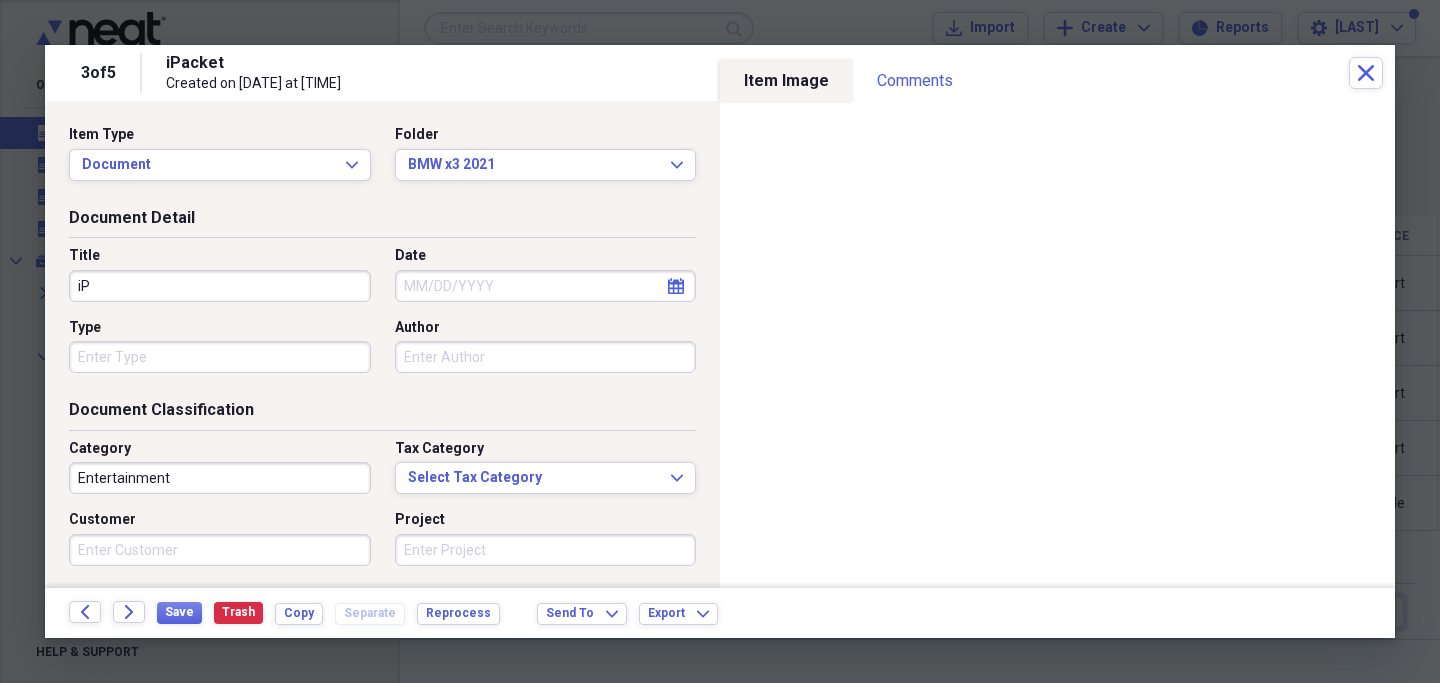type on "i" 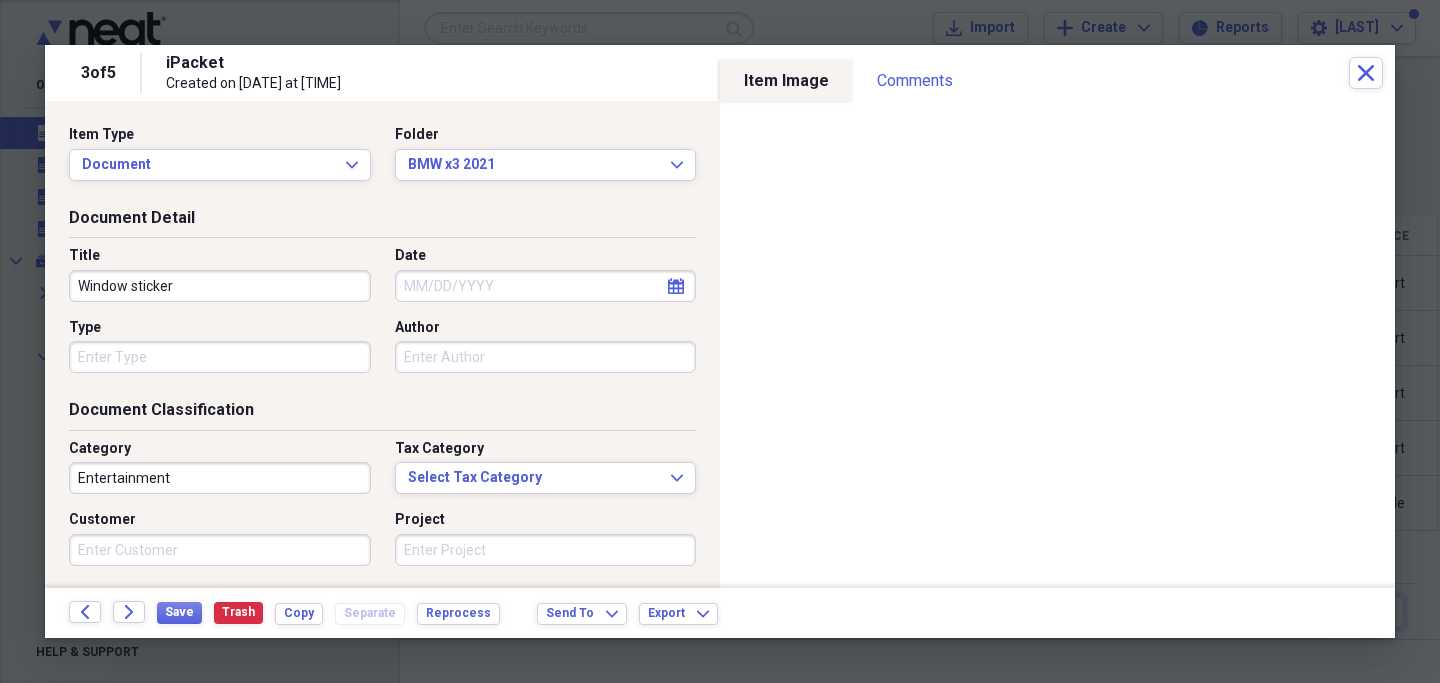 click on "Window sticker" at bounding box center (220, 286) 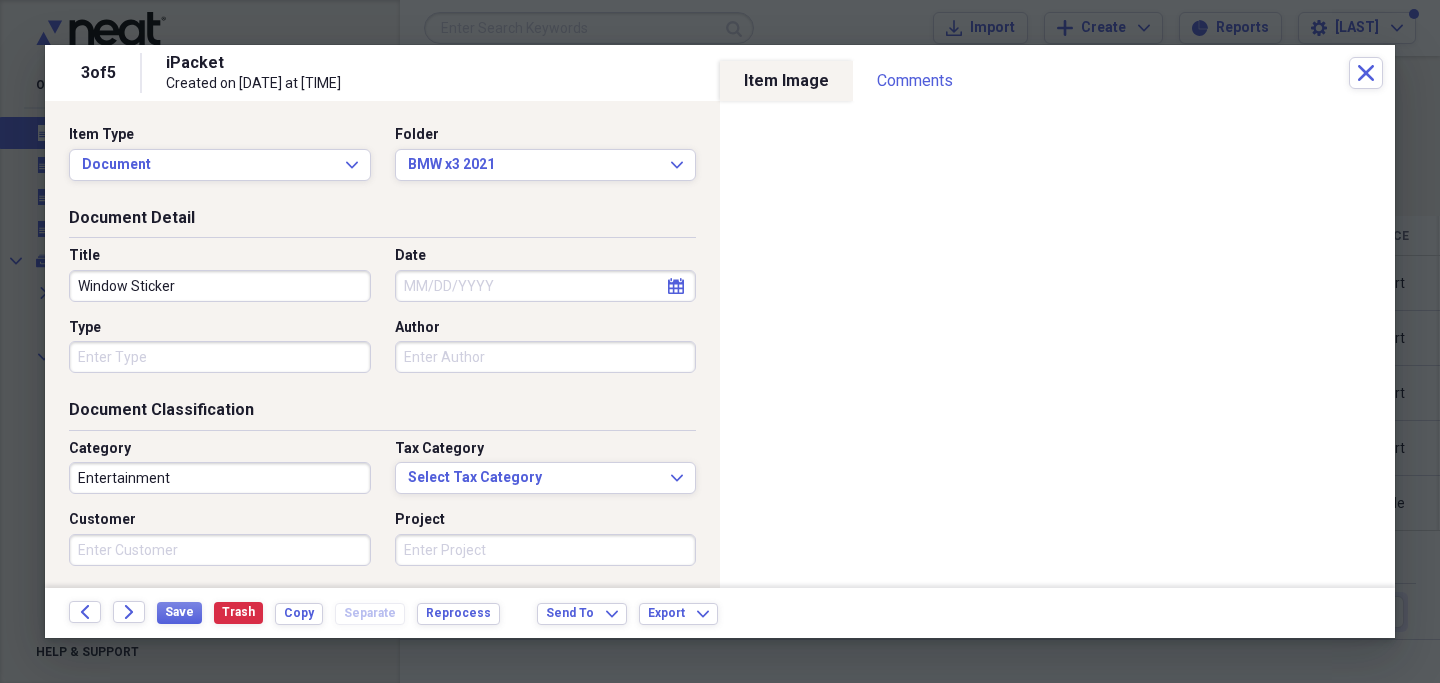 type on "Window Sticker" 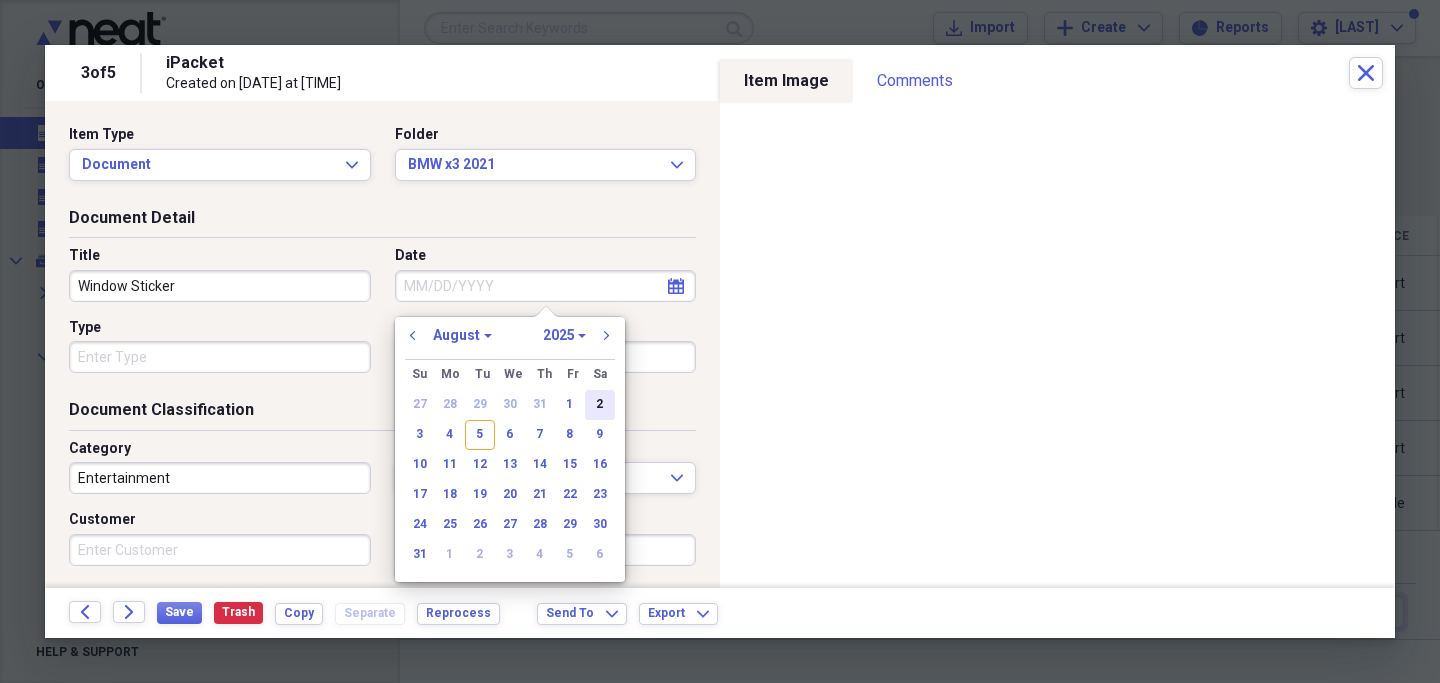 click on "2" at bounding box center [600, 405] 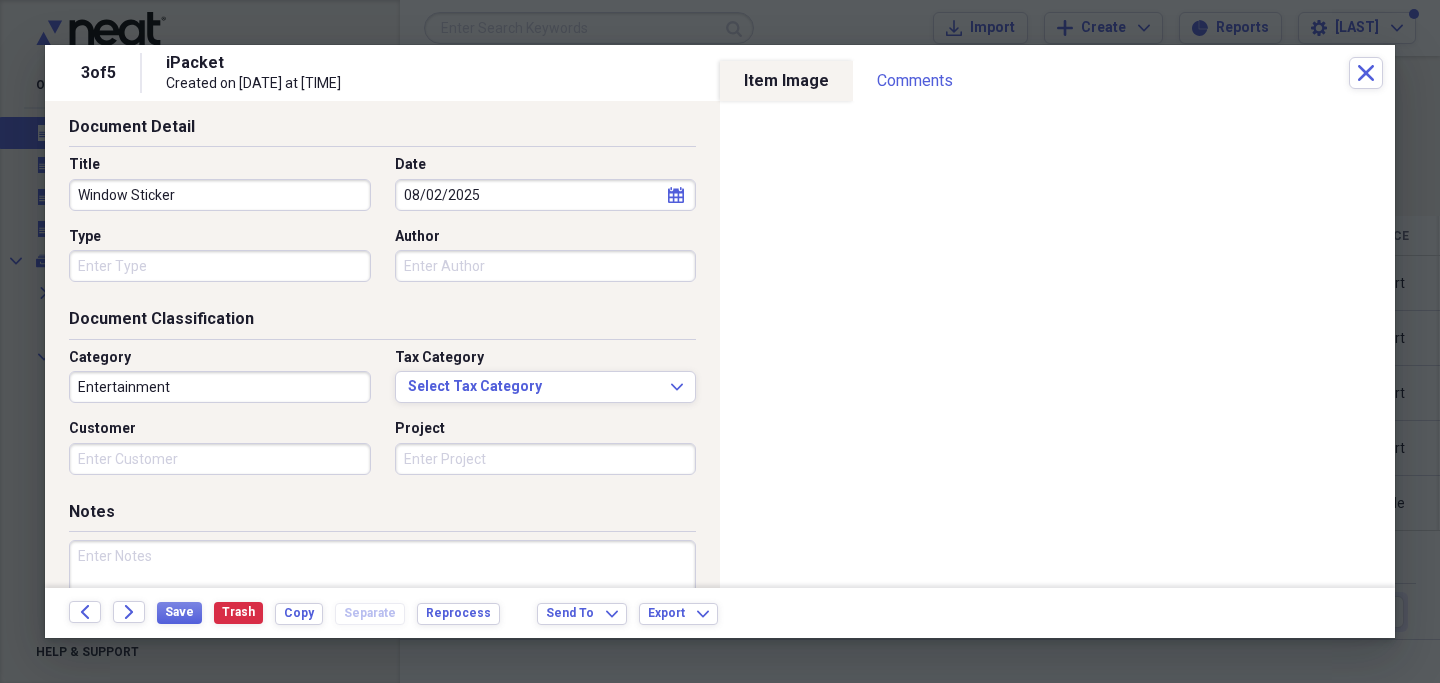 scroll, scrollTop: 106, scrollLeft: 0, axis: vertical 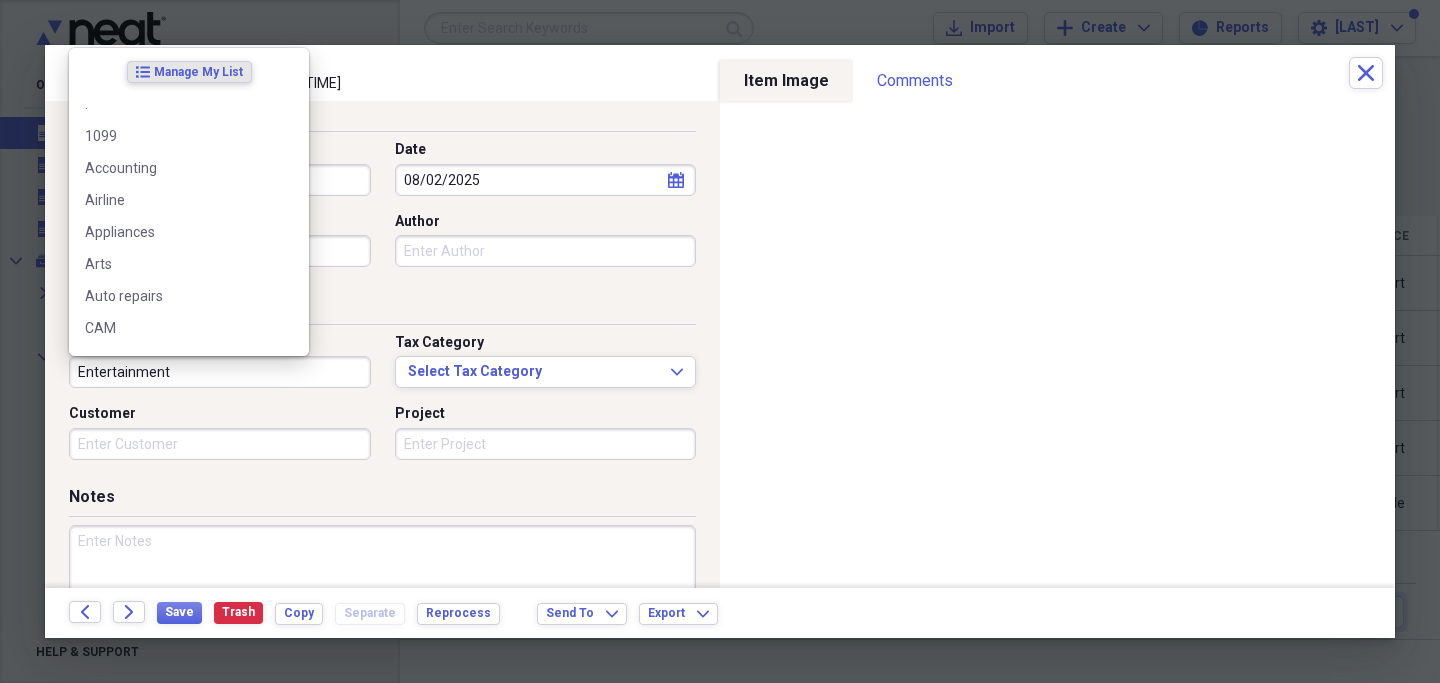 click on "Entertainment" at bounding box center (220, 372) 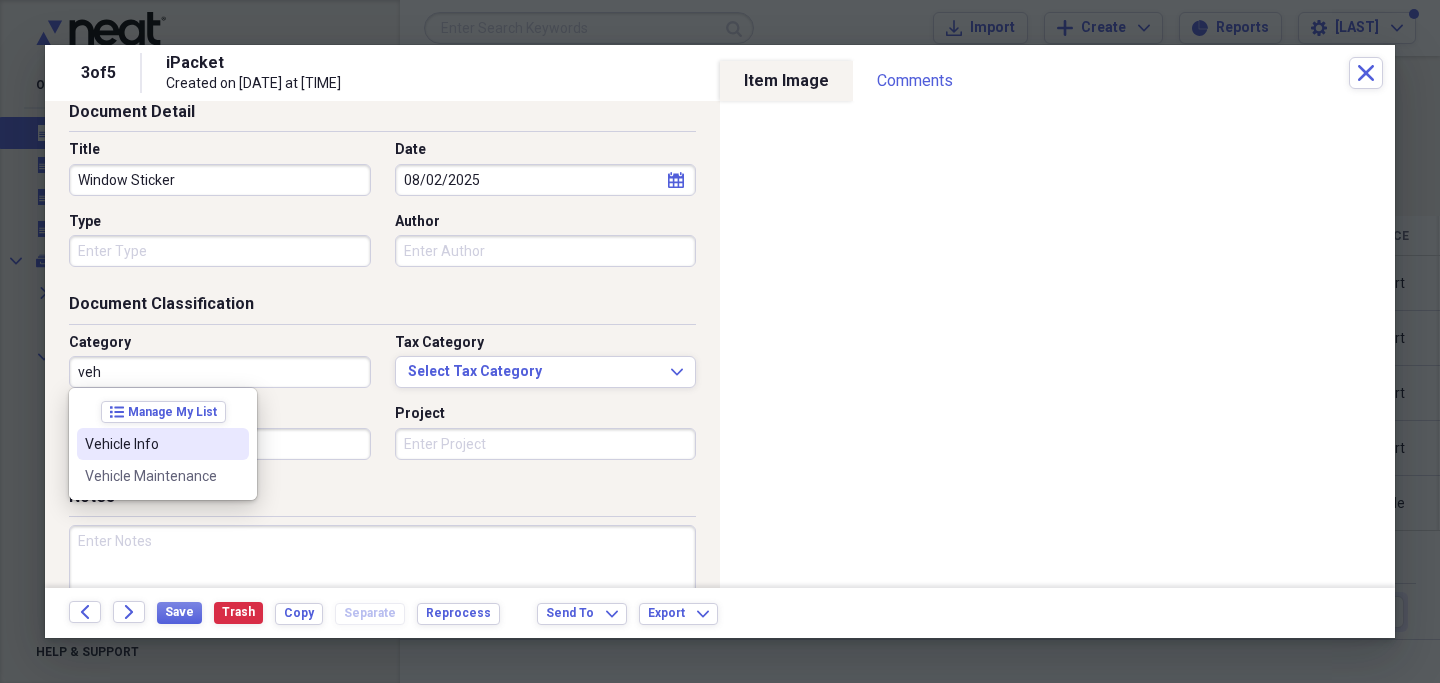 click on "Vehicle Info" at bounding box center (151, 444) 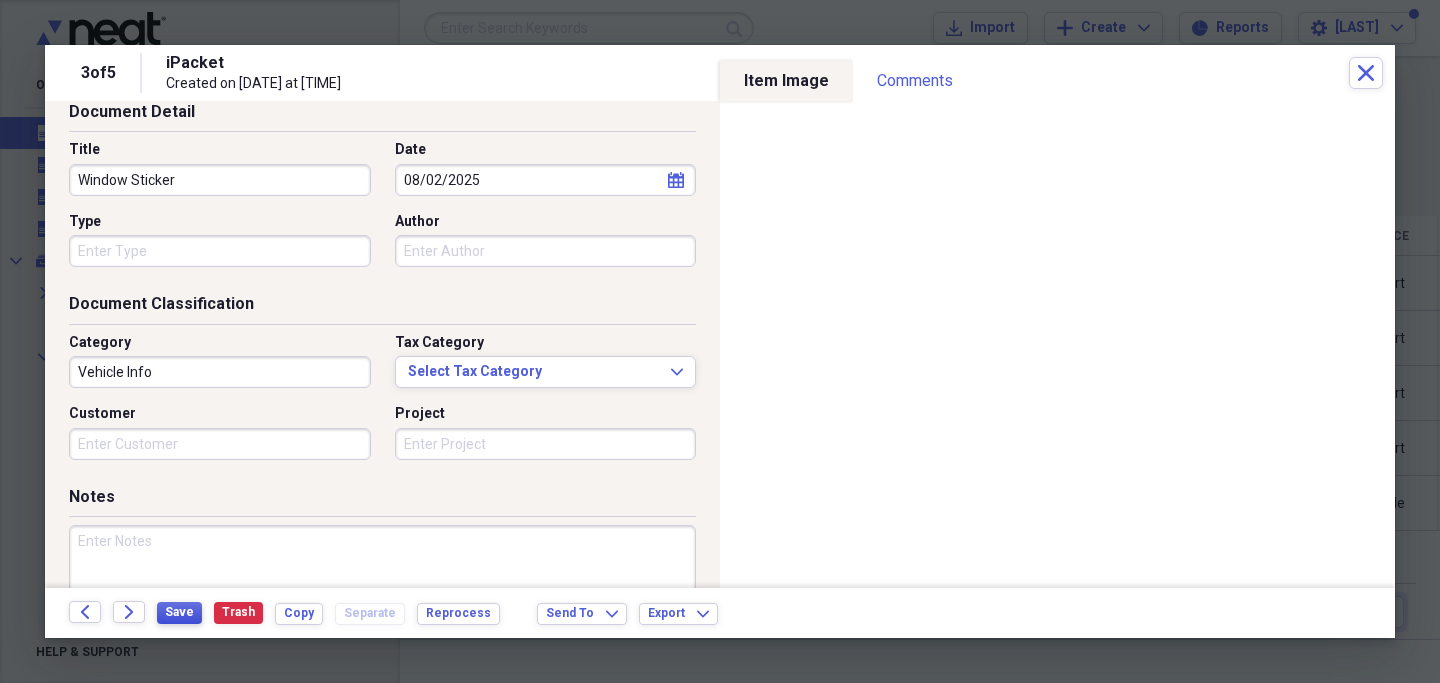 click on "Save" at bounding box center [179, 612] 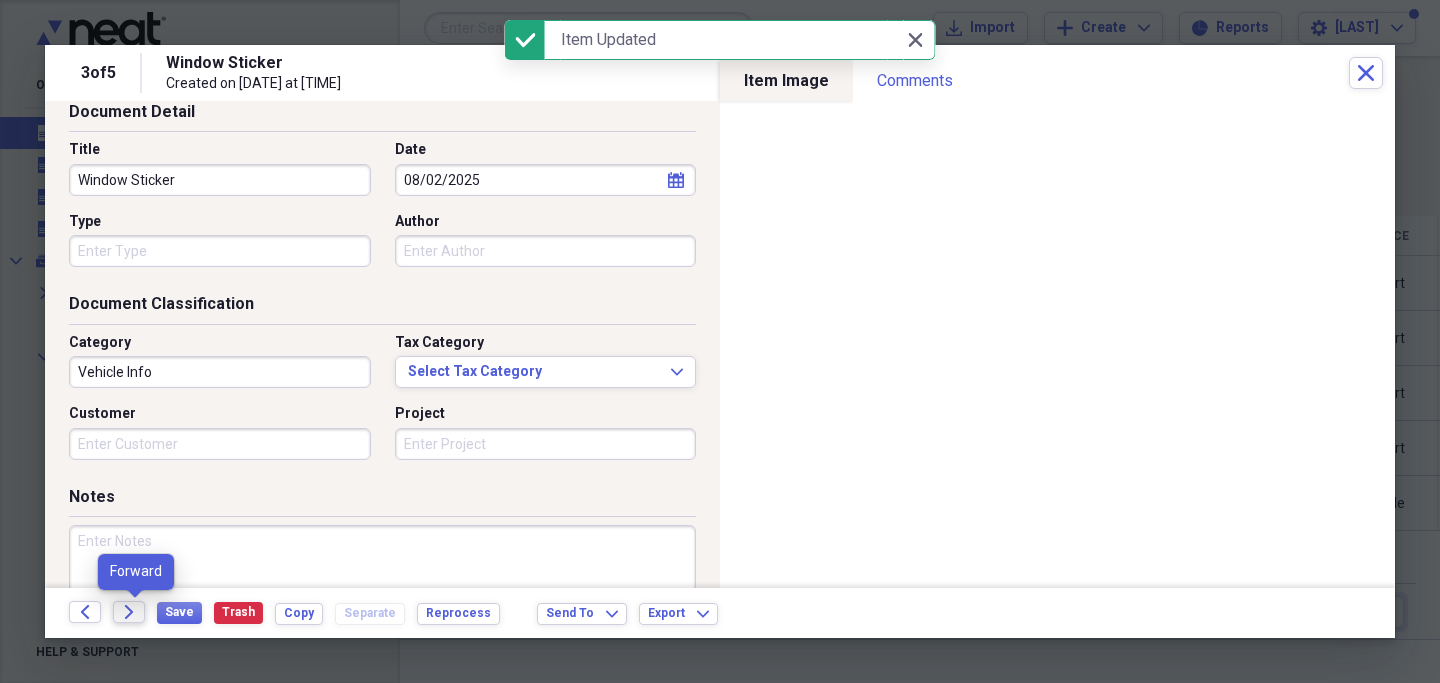 click on "Forward" 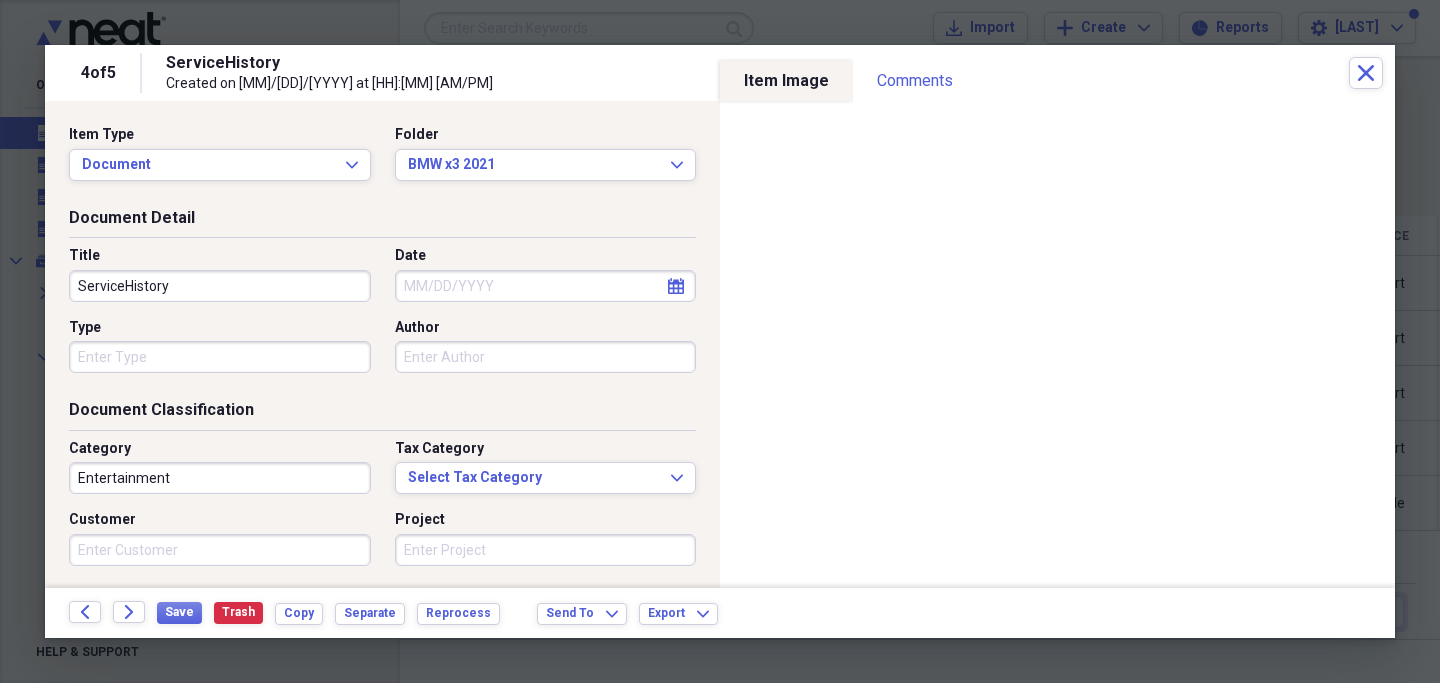 click on "ServiceHistory" at bounding box center (220, 286) 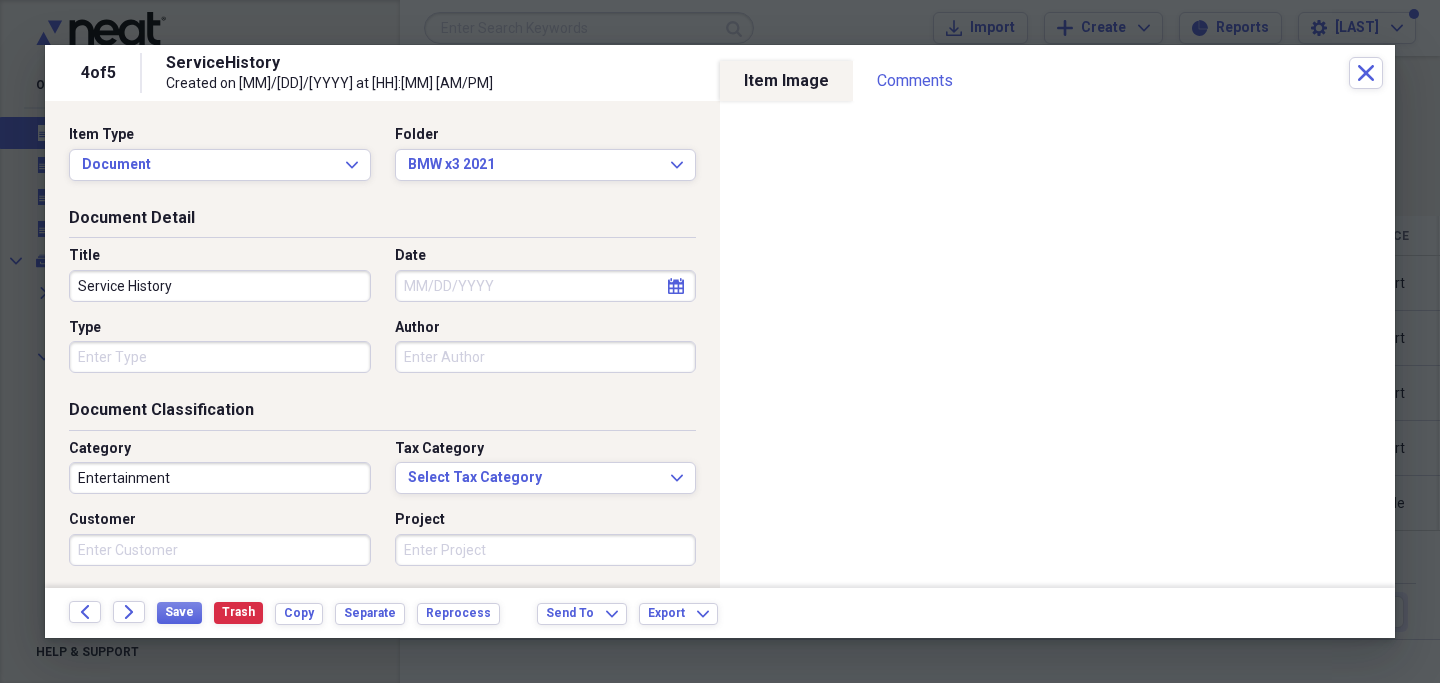 click on "Service History" at bounding box center [220, 286] 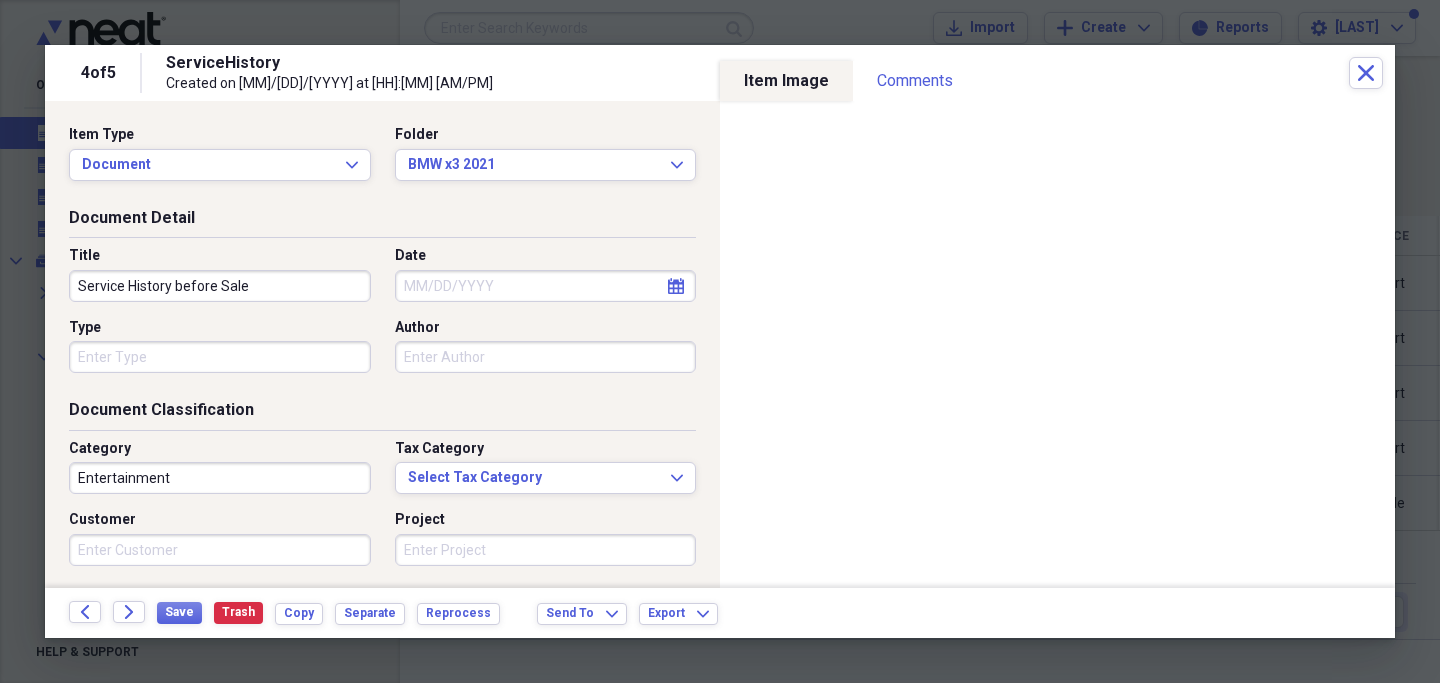 type on "Service History before Sale" 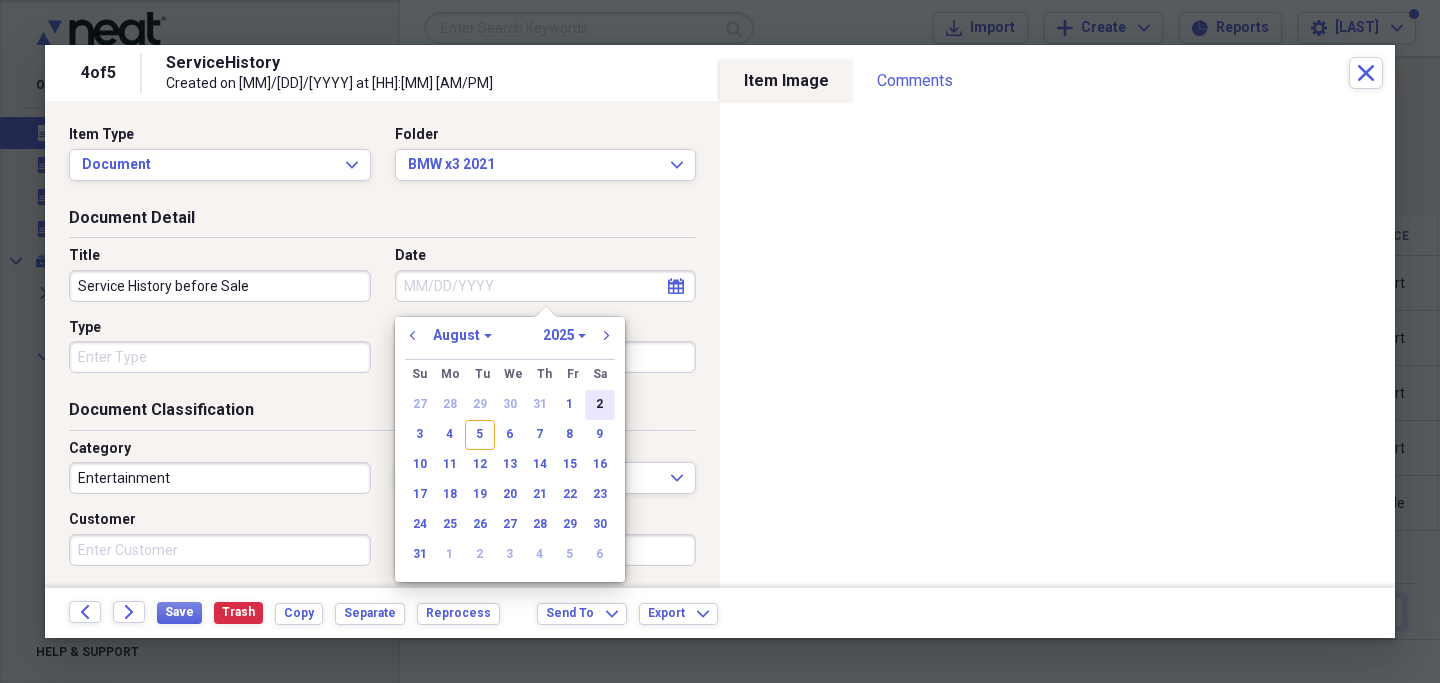 click on "2" at bounding box center [600, 405] 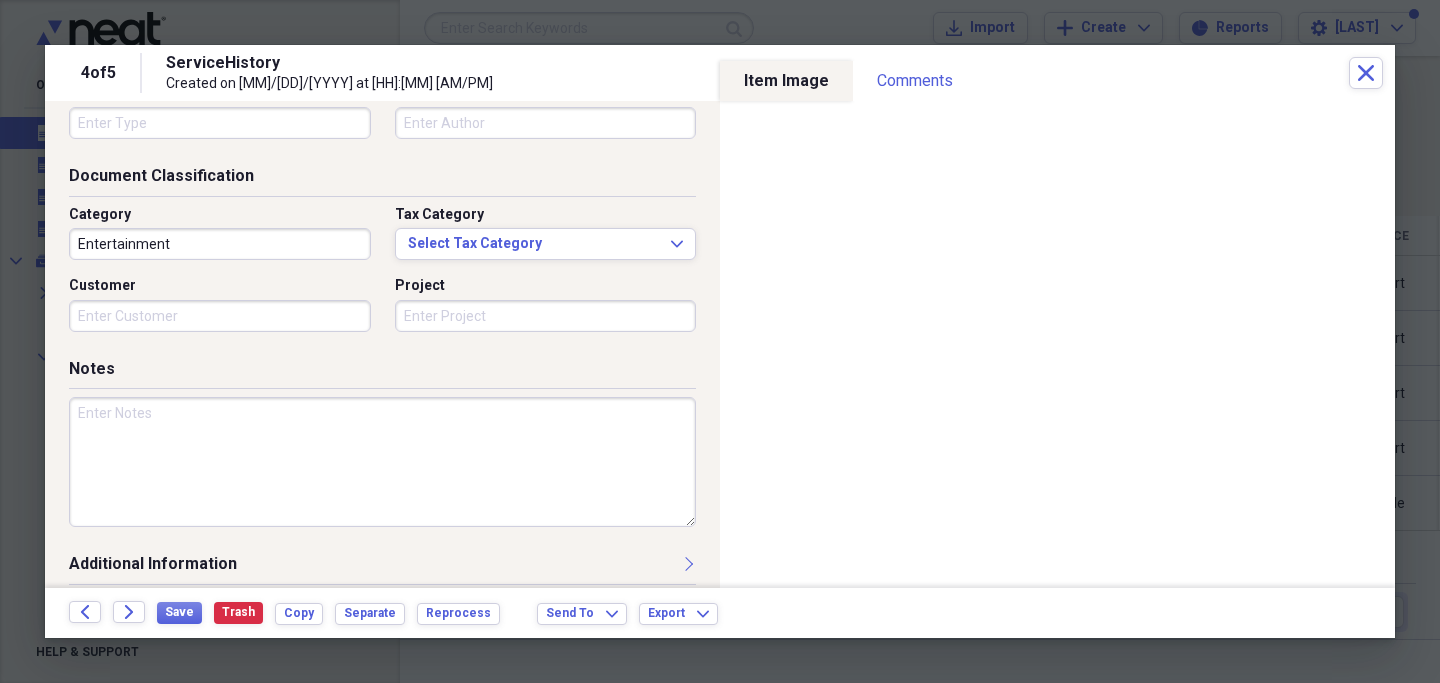 scroll, scrollTop: 249, scrollLeft: 0, axis: vertical 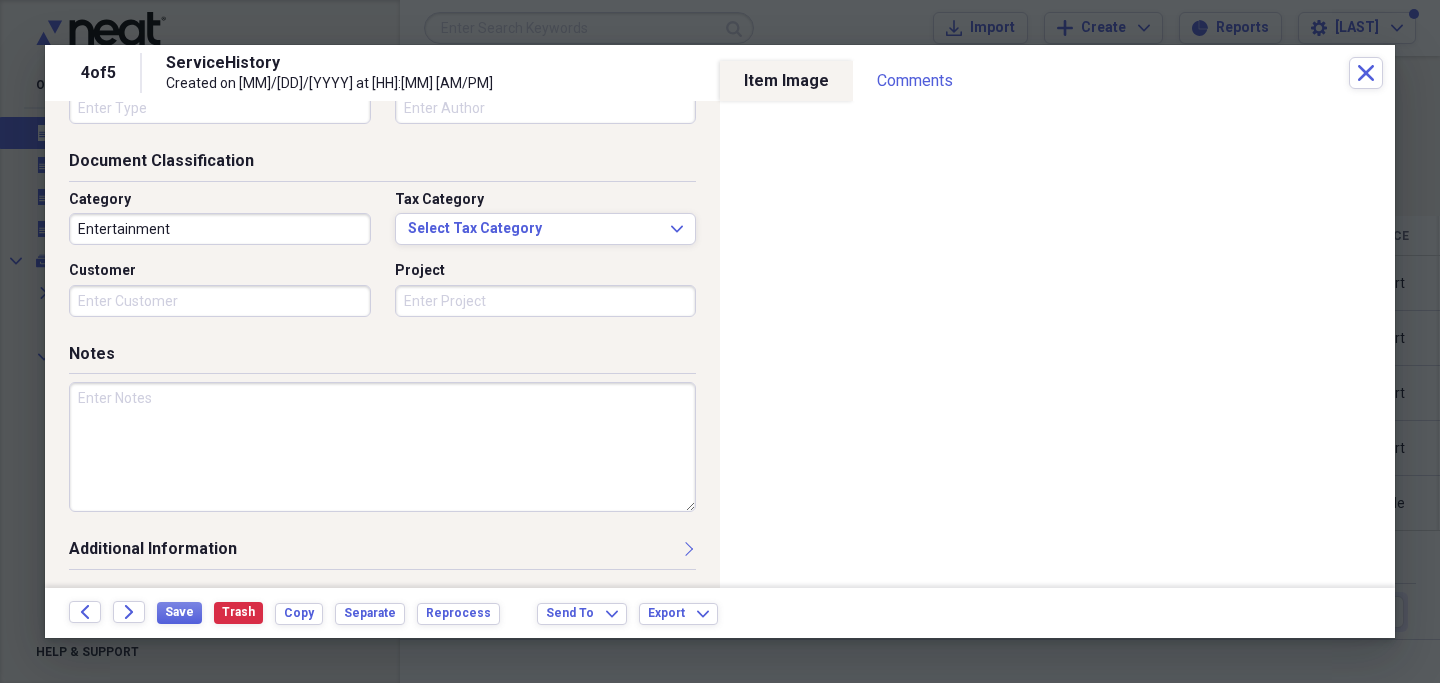 click at bounding box center [382, 447] 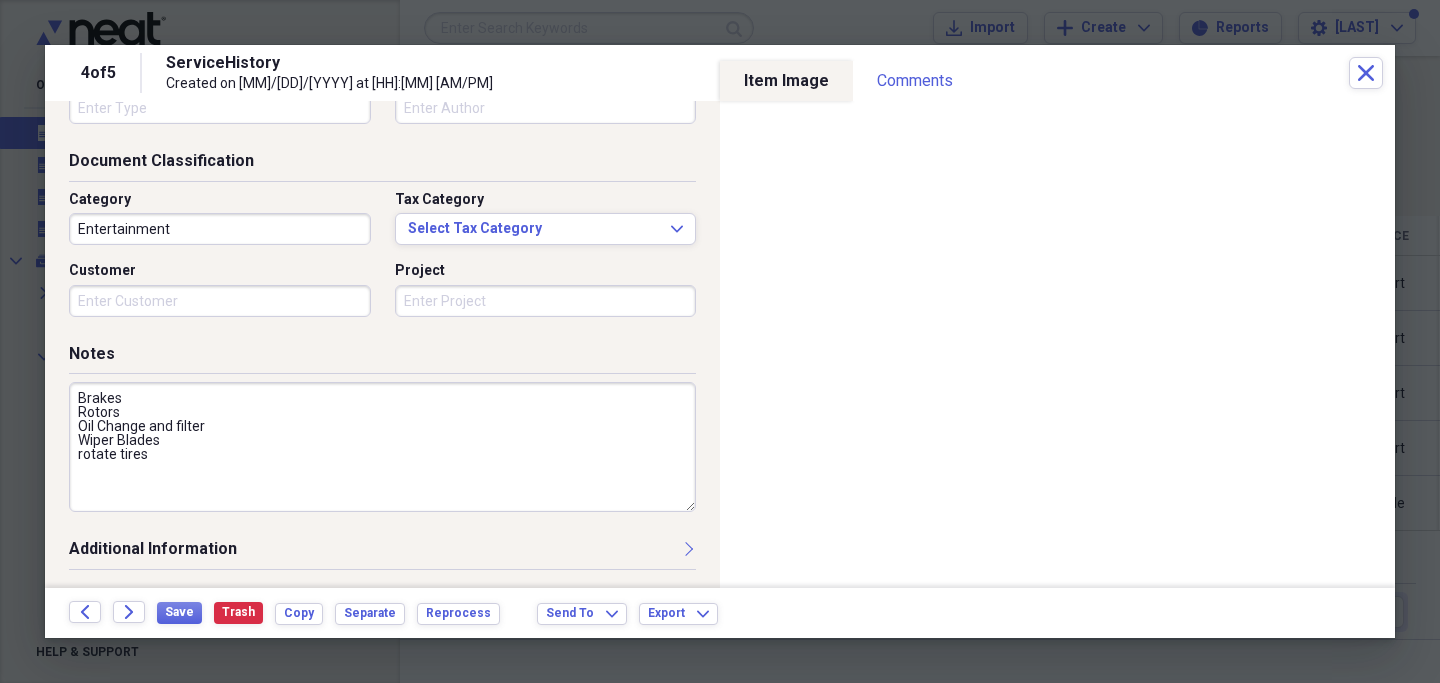 click on "Brakes
Rotors
Oil Change and filter
Wiper Blades
rotate tires" at bounding box center (382, 447) 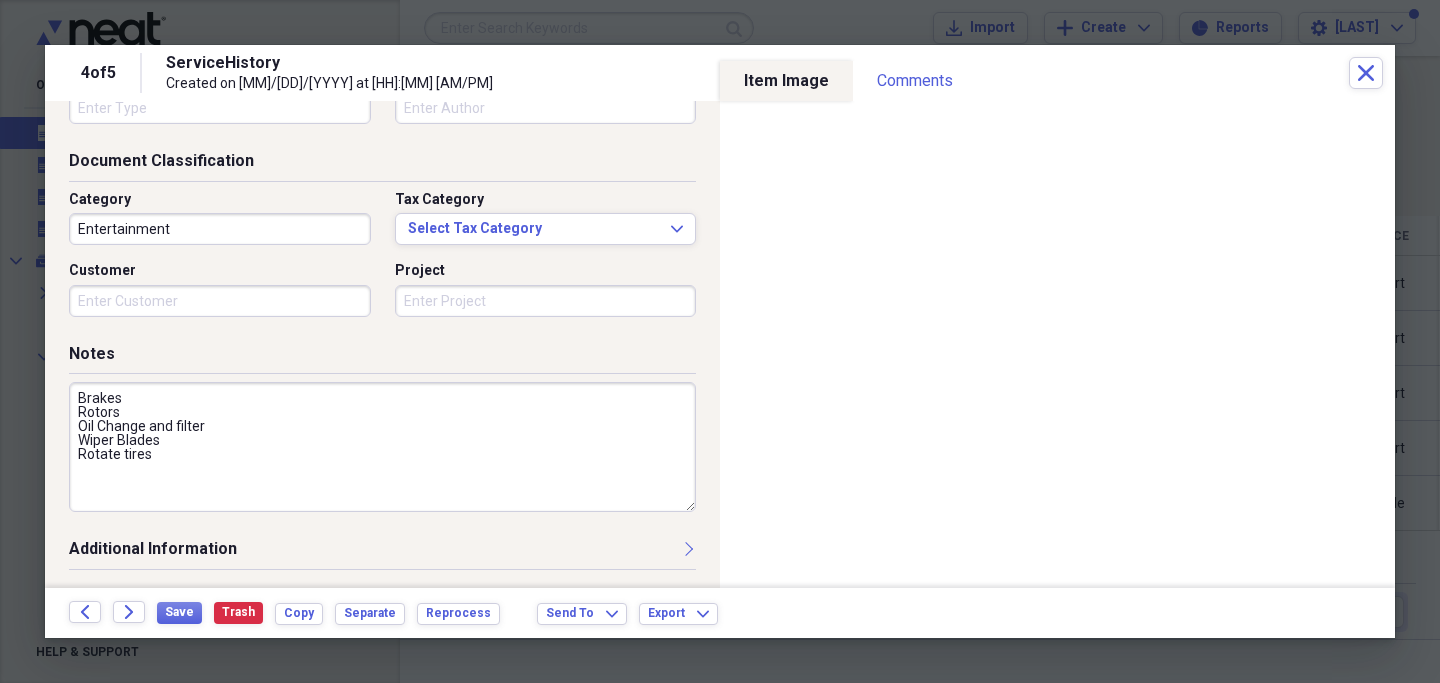 click on "Brakes
Rotors
Oil Change and filter
Wiper Blades
Rotate tires" at bounding box center [382, 447] 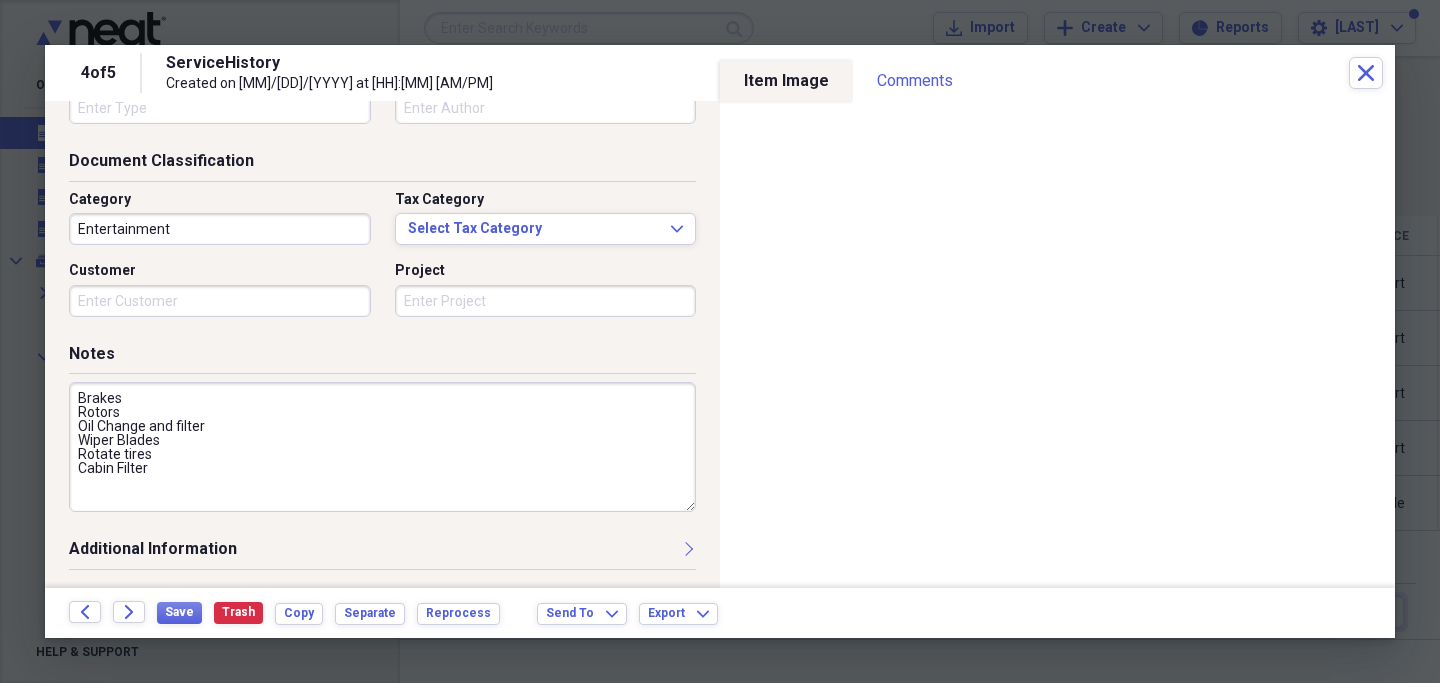 click on "Brakes
Rotors
Oil Change and filter
Wiper Blades
Rotate tires
Cabin Filter" at bounding box center (382, 447) 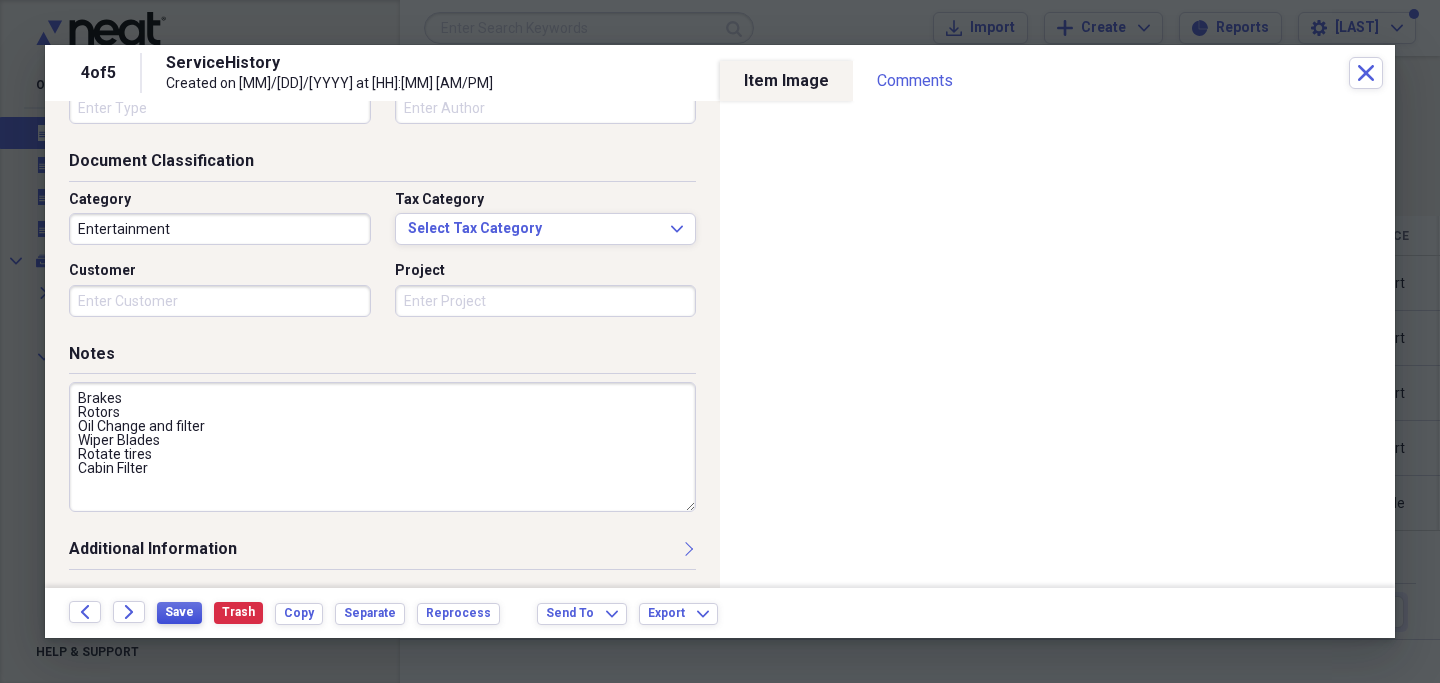 type on "Brakes
Rotors
Oil Change and filter
Wiper Blades
Rotate tires
Cabin Filter" 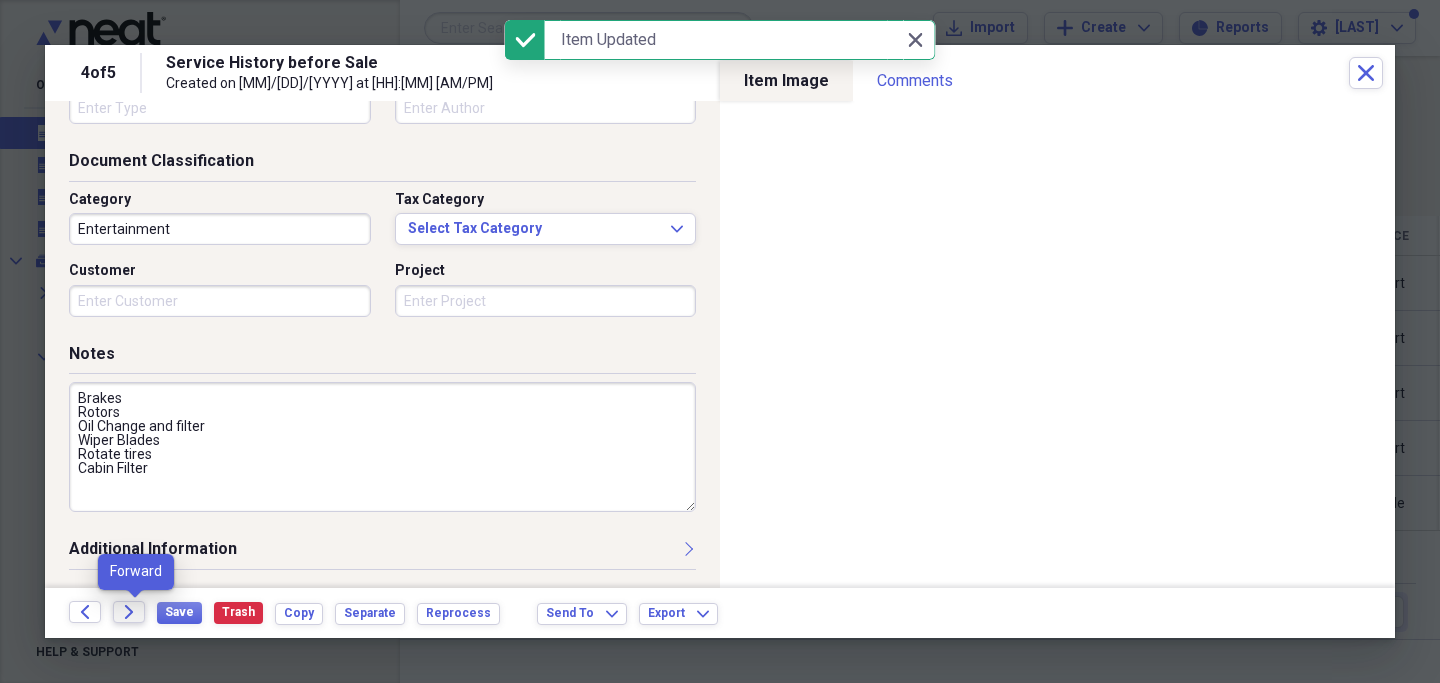 click on "Forward" 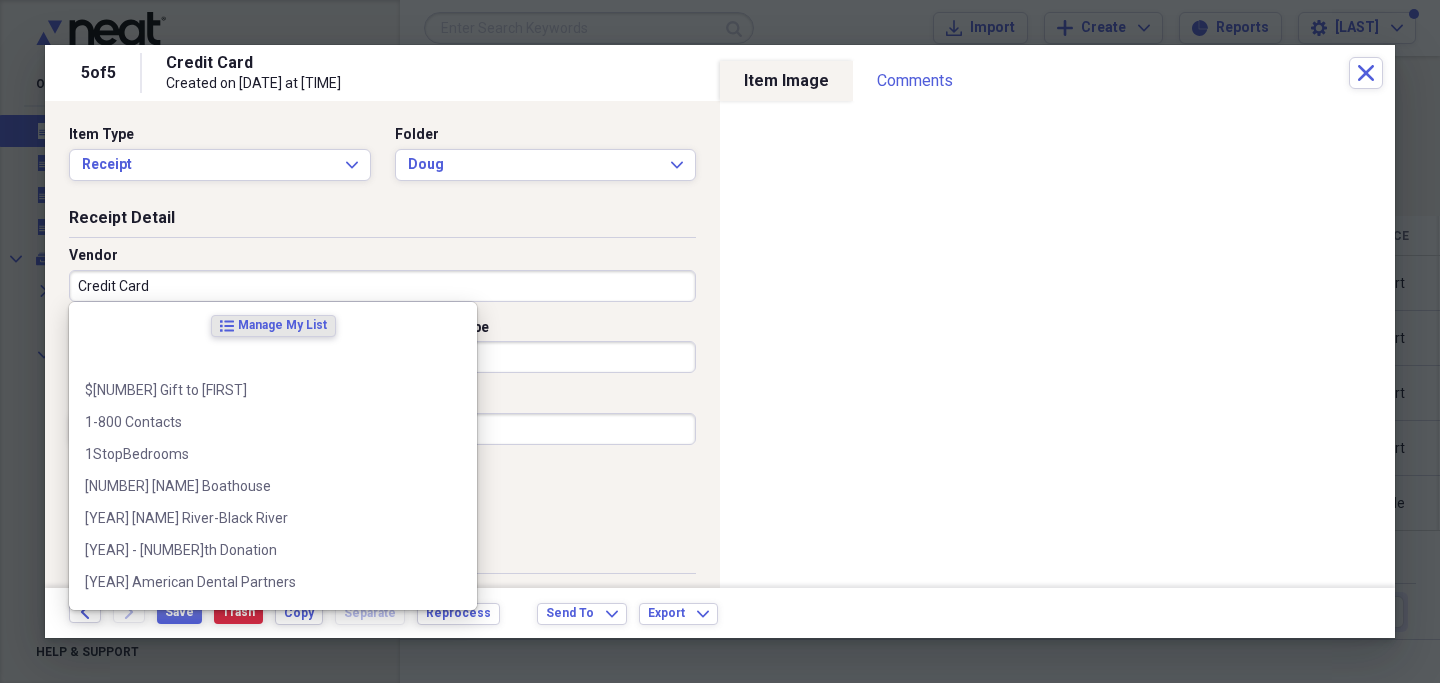 click on "Credit Card" at bounding box center (382, 286) 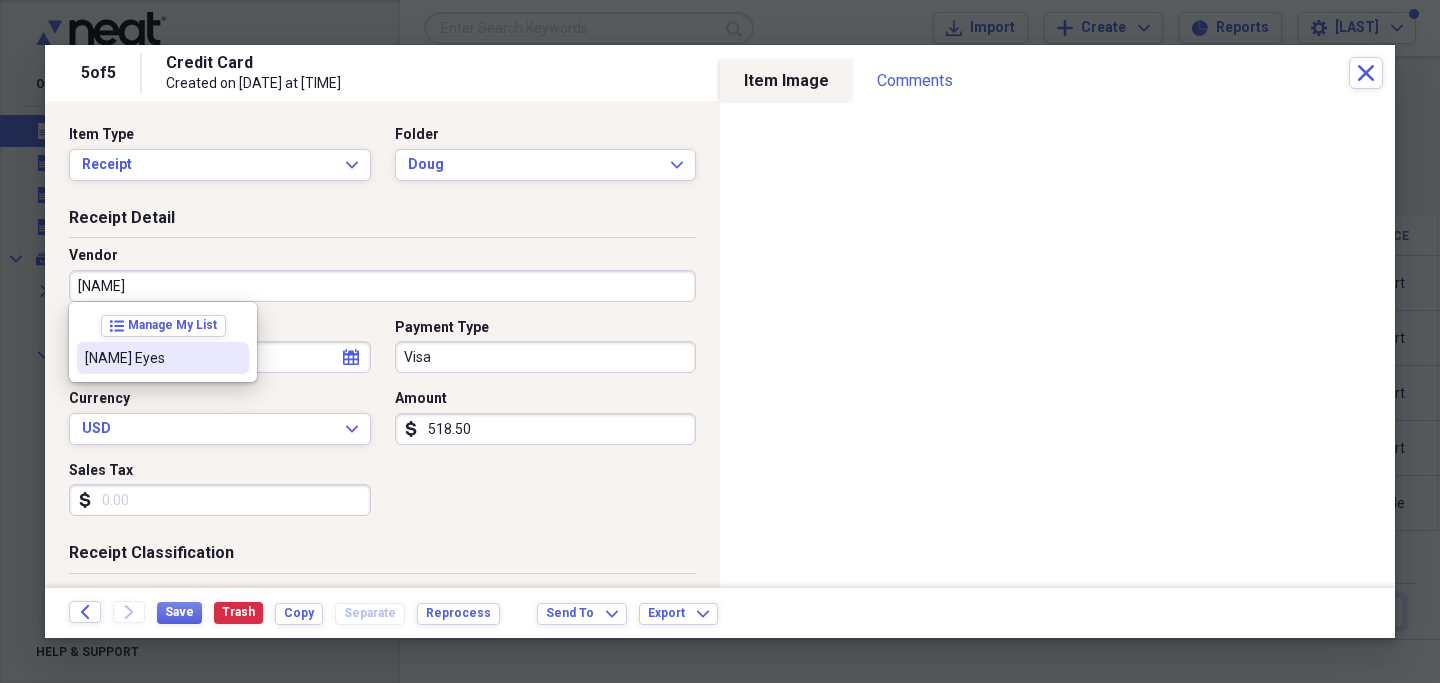 click on "[NAME] Eyes" at bounding box center (151, 358) 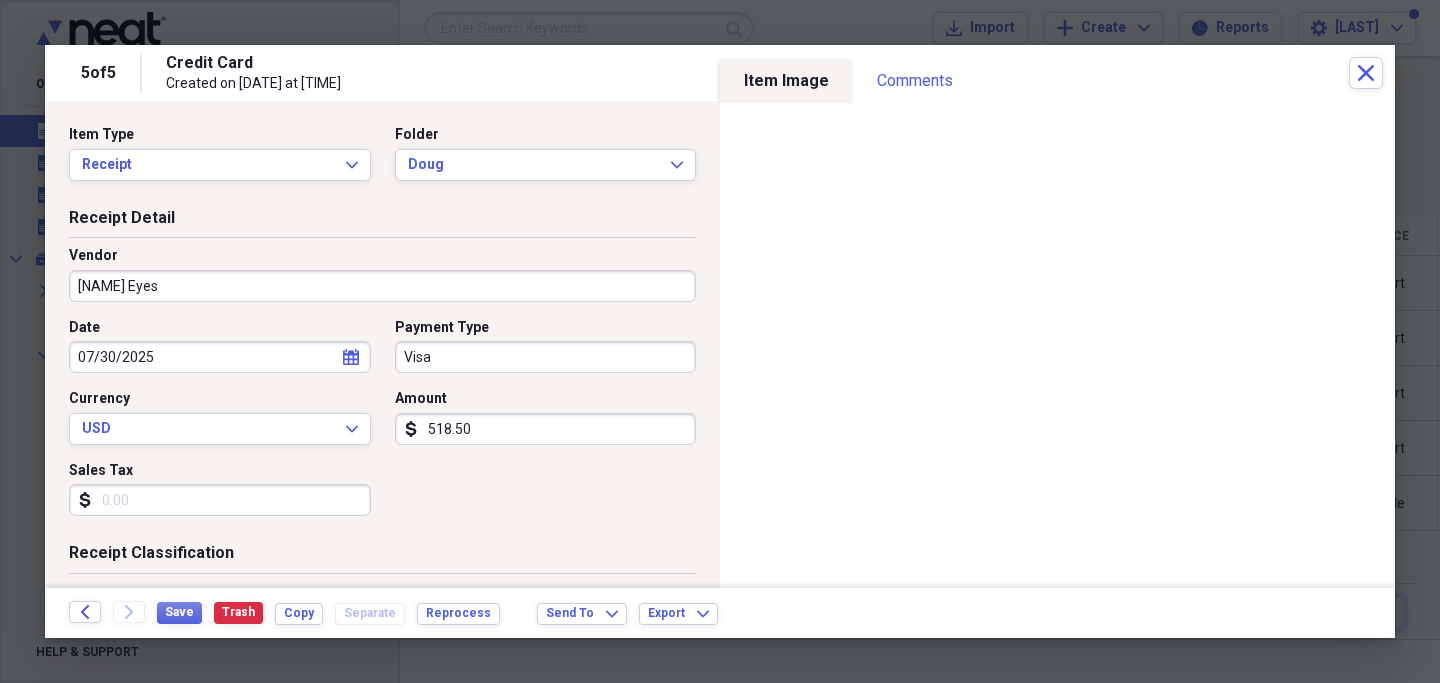 type on "[MEDICAL] ([FIRST])" 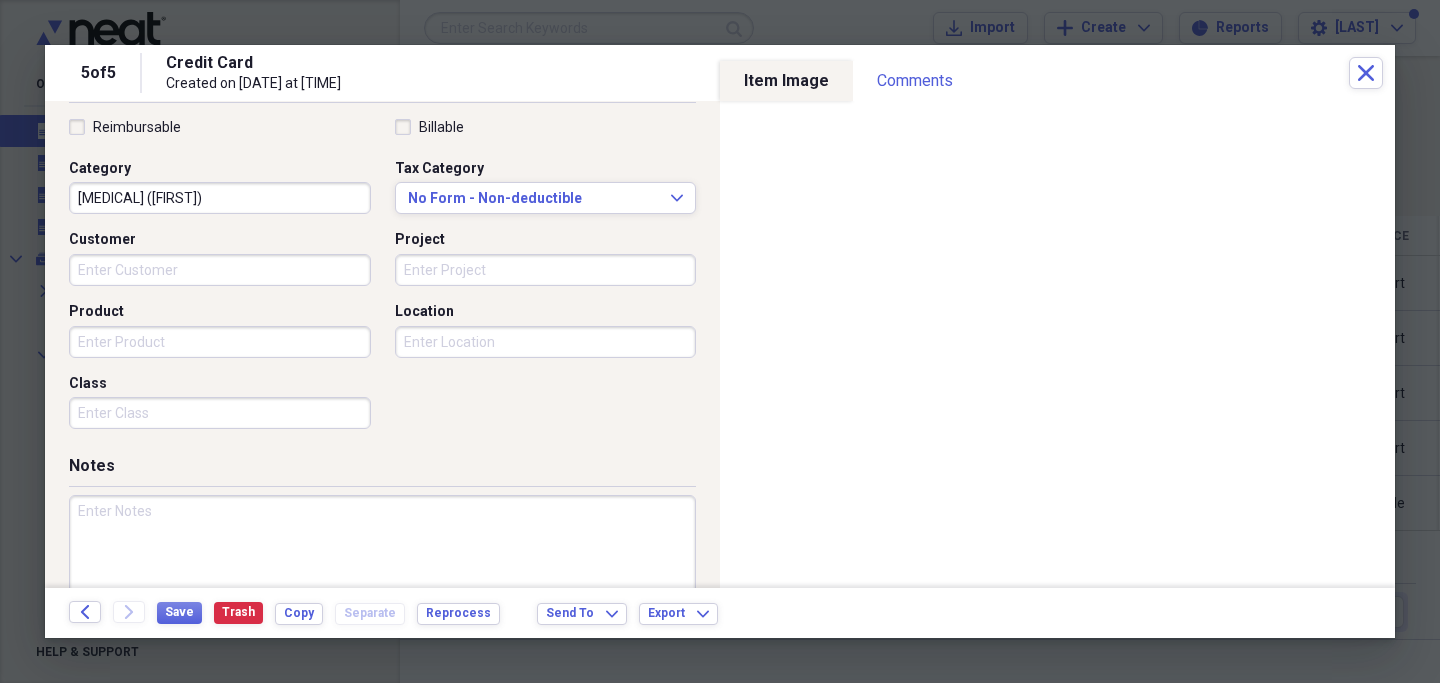 scroll, scrollTop: 474, scrollLeft: 0, axis: vertical 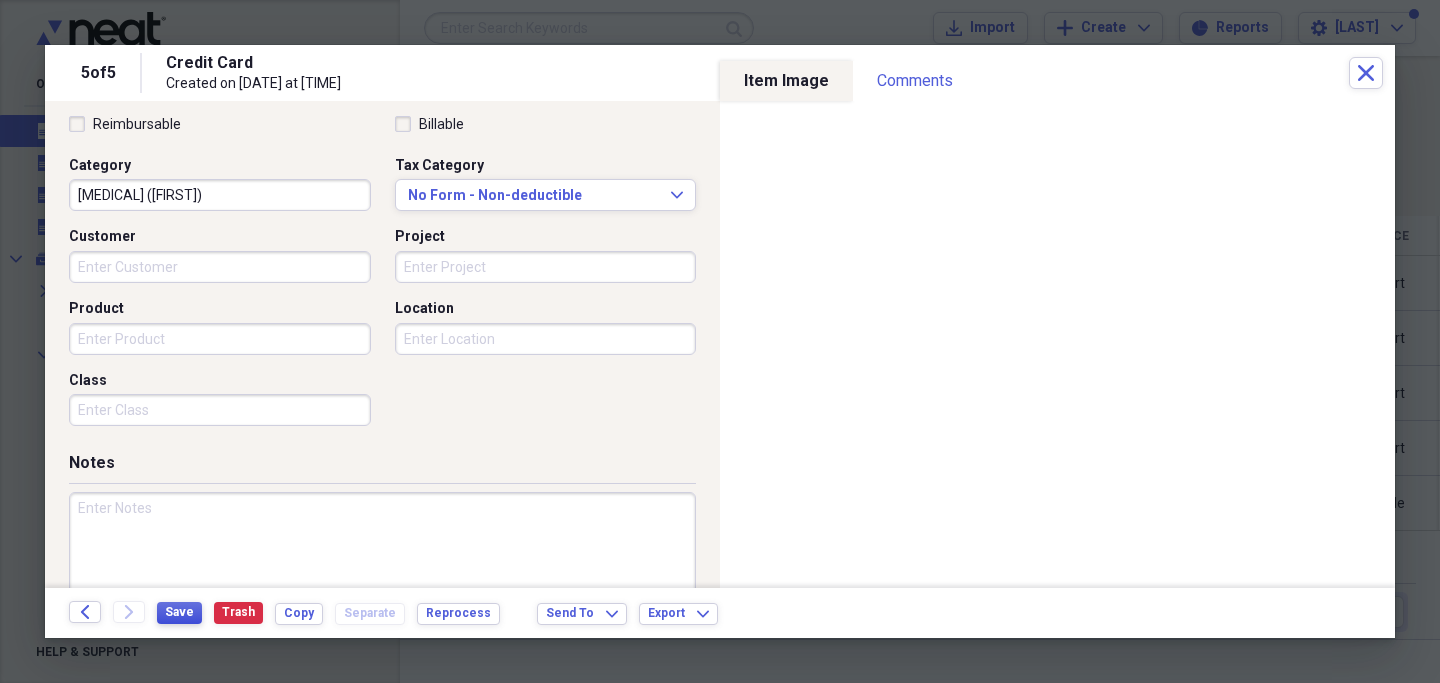 click on "Save" at bounding box center [179, 612] 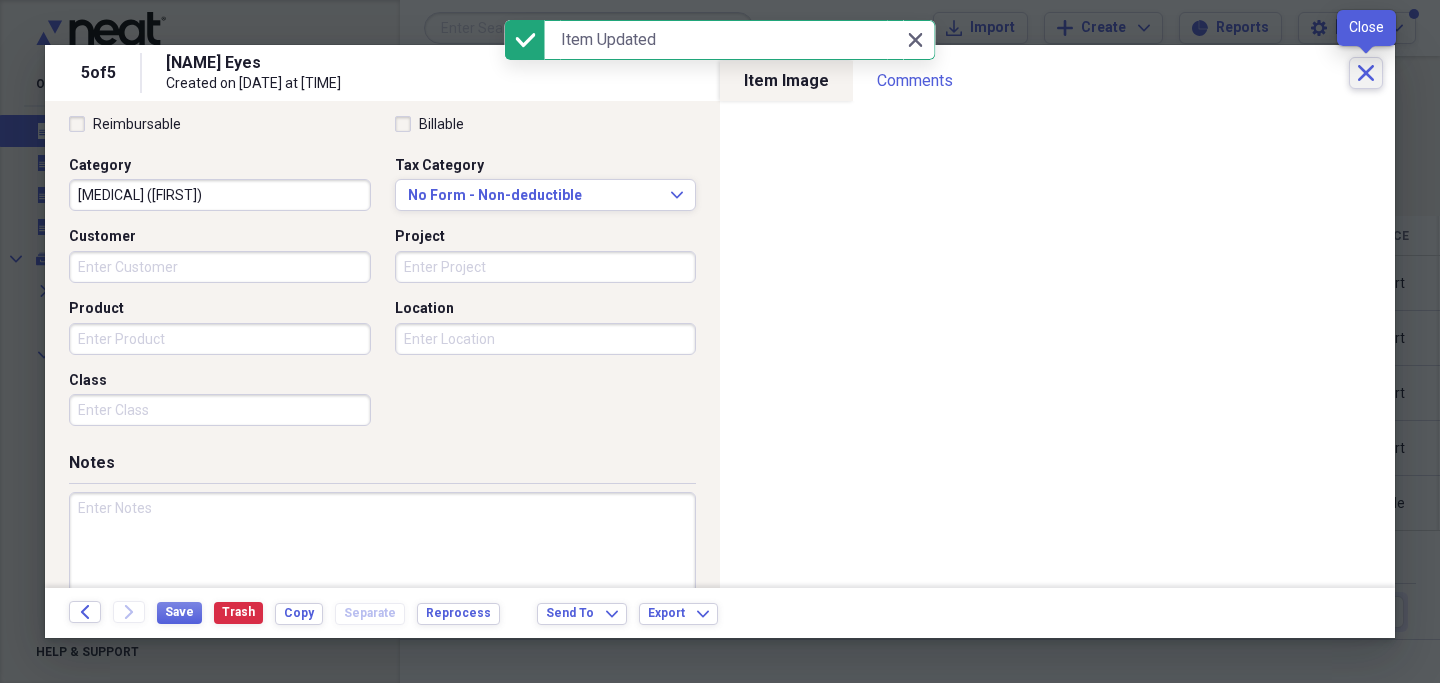 click on "Close" 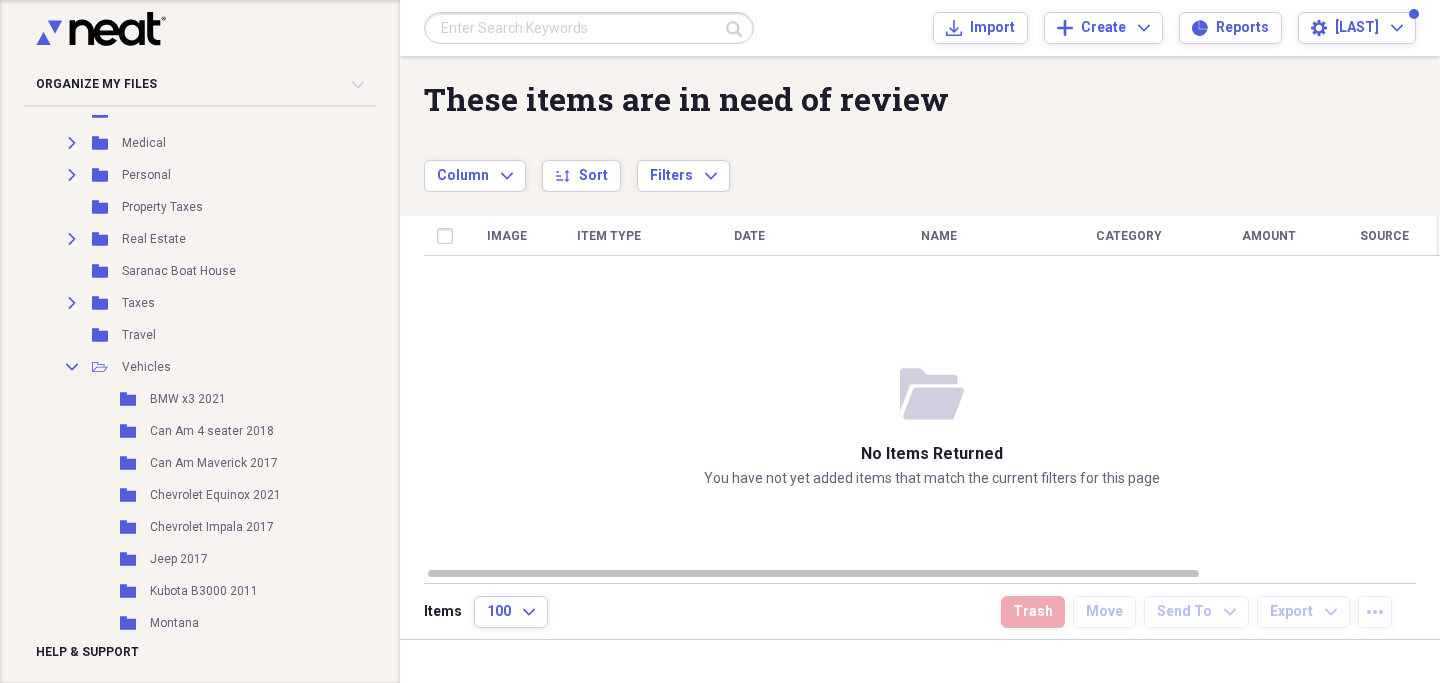 scroll, scrollTop: 382, scrollLeft: 0, axis: vertical 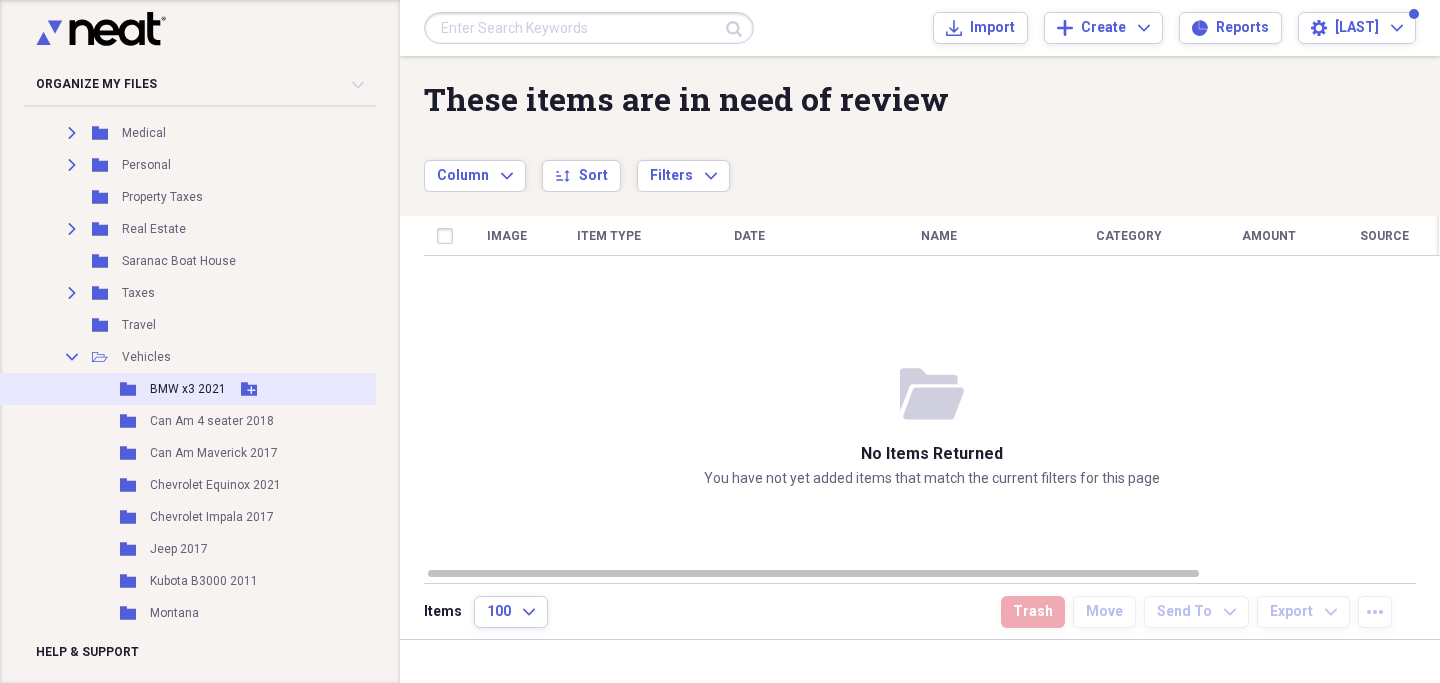 click on "BMW x3 2021" at bounding box center (188, 389) 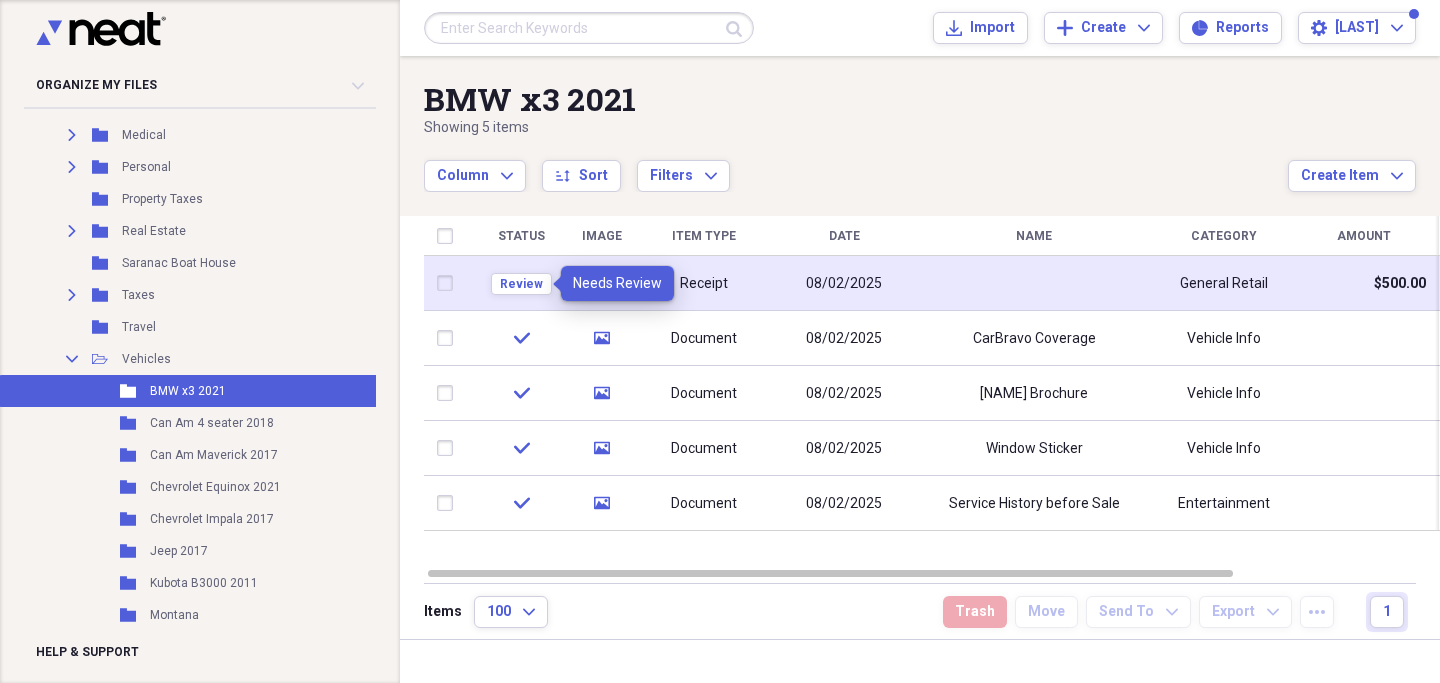 click on "Review" at bounding box center (521, 283) 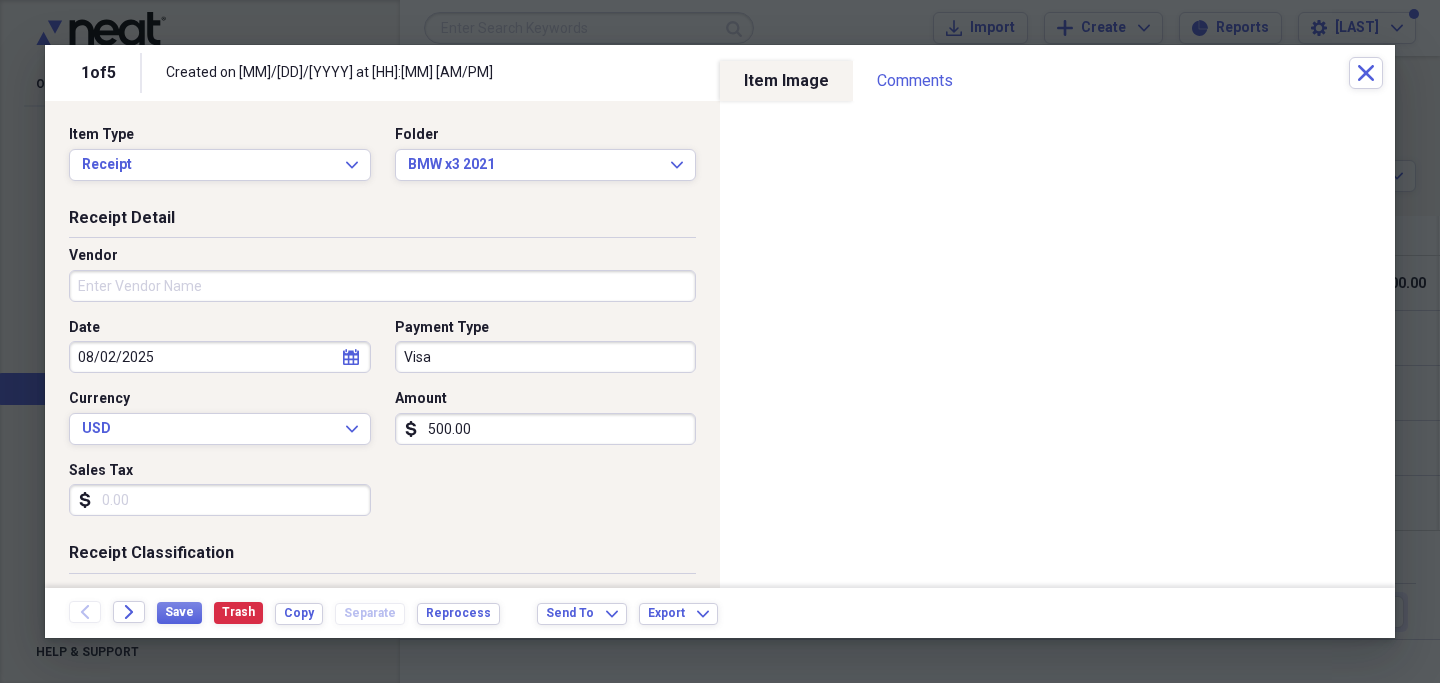 click on "Vendor" at bounding box center [382, 286] 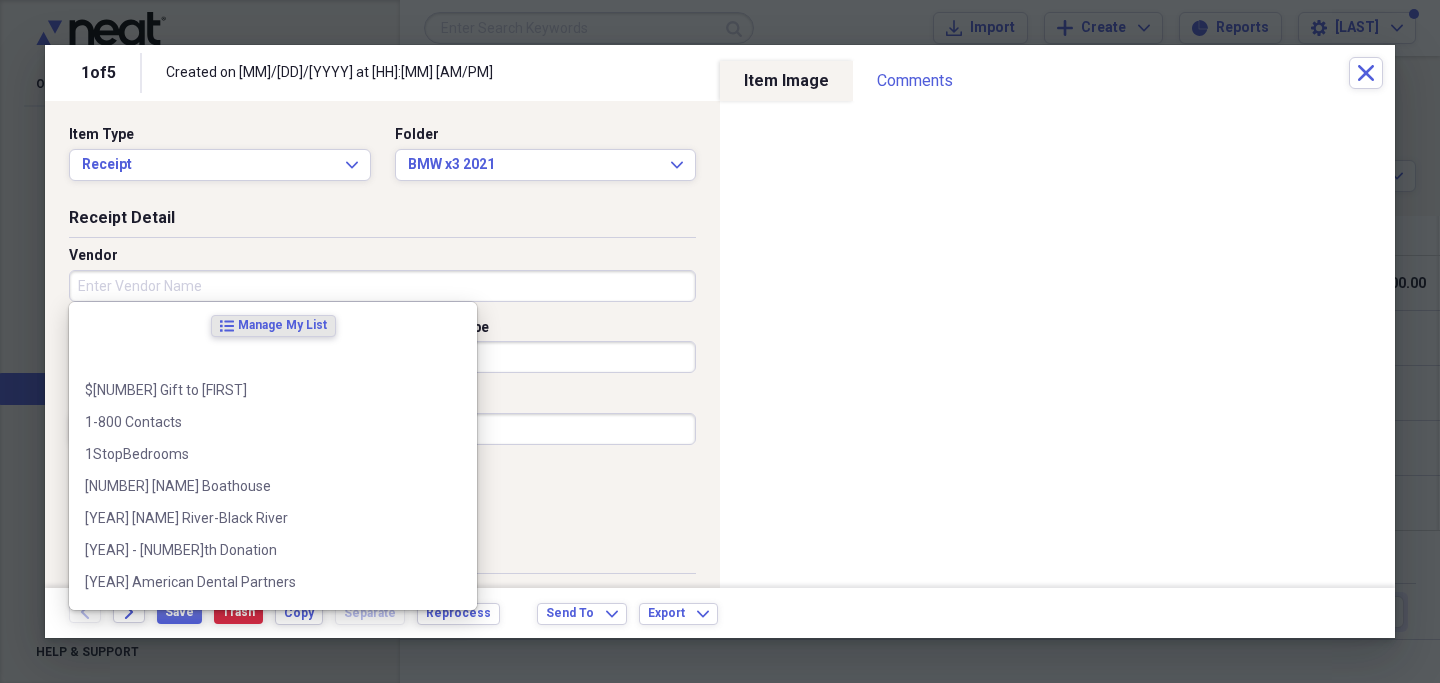 click on "Vendor" at bounding box center [382, 286] 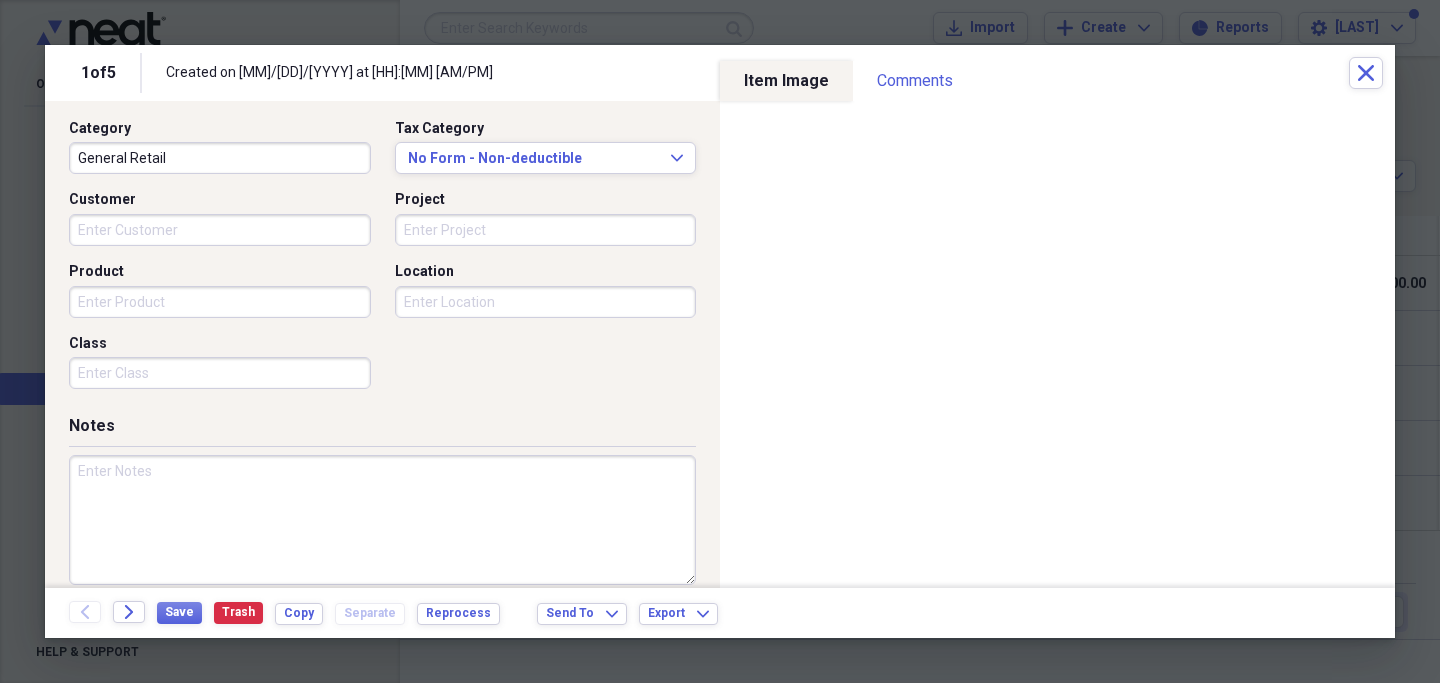 scroll, scrollTop: 531, scrollLeft: 0, axis: vertical 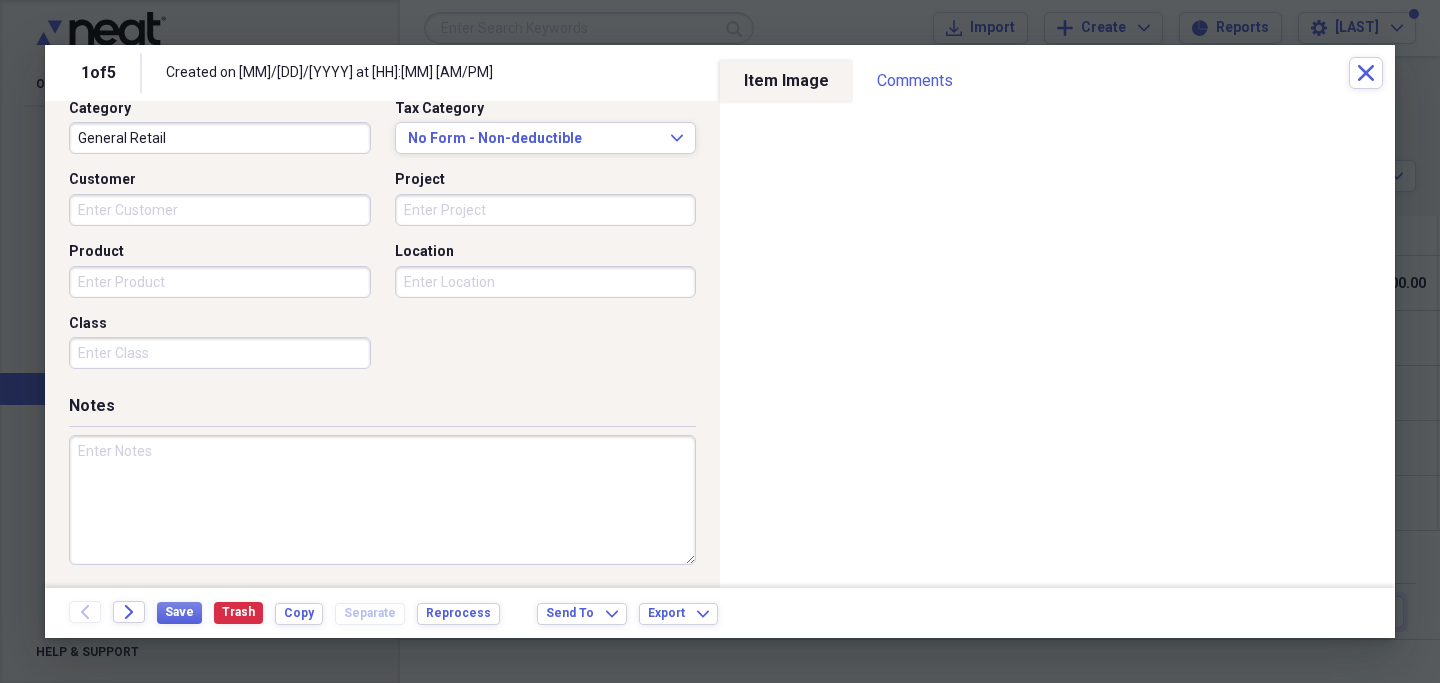 type on "Mohawk Chevrolet" 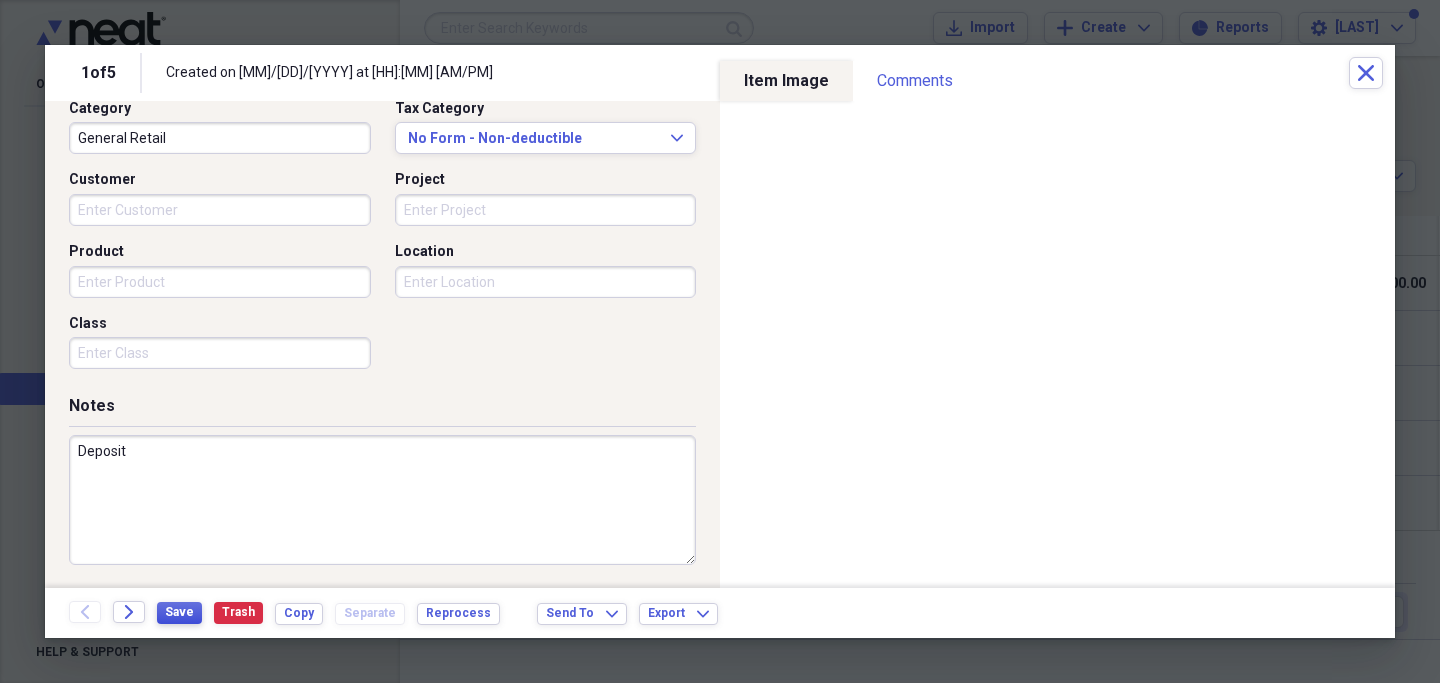 type on "Deposit" 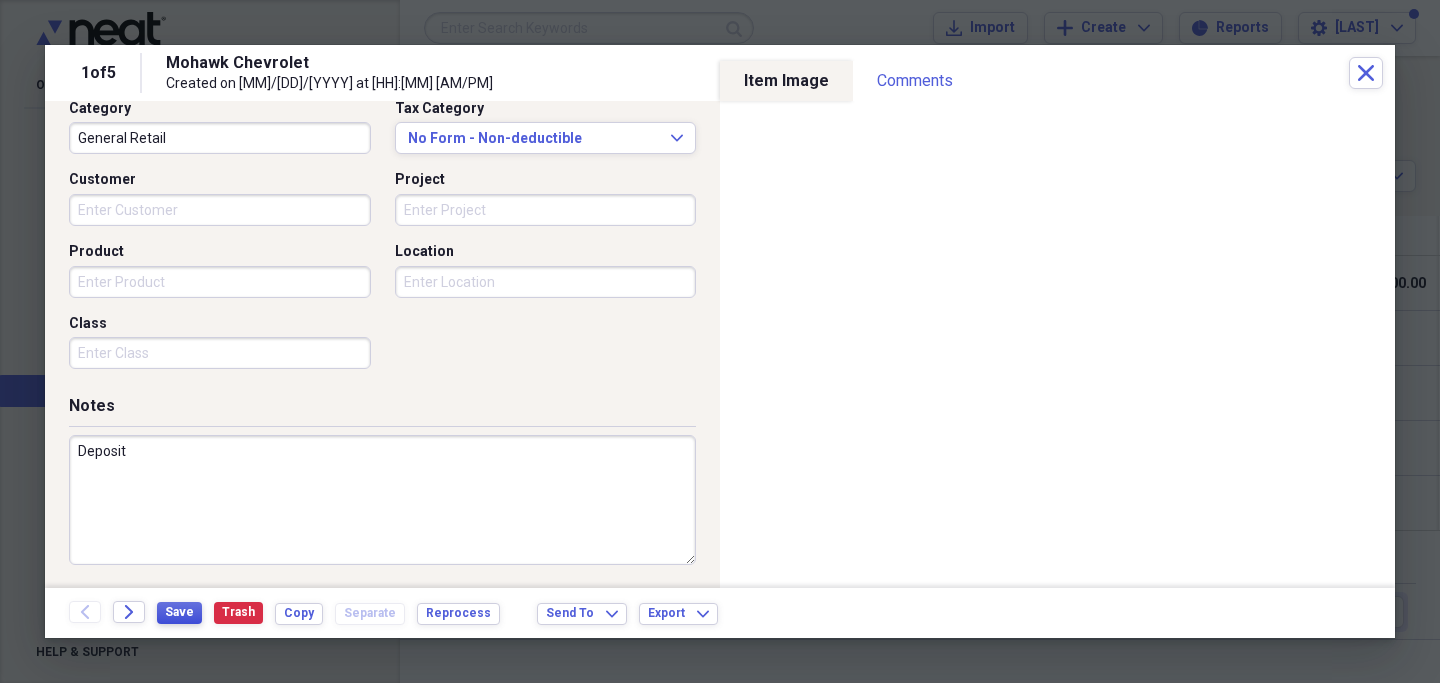 click on "Save" at bounding box center (179, 612) 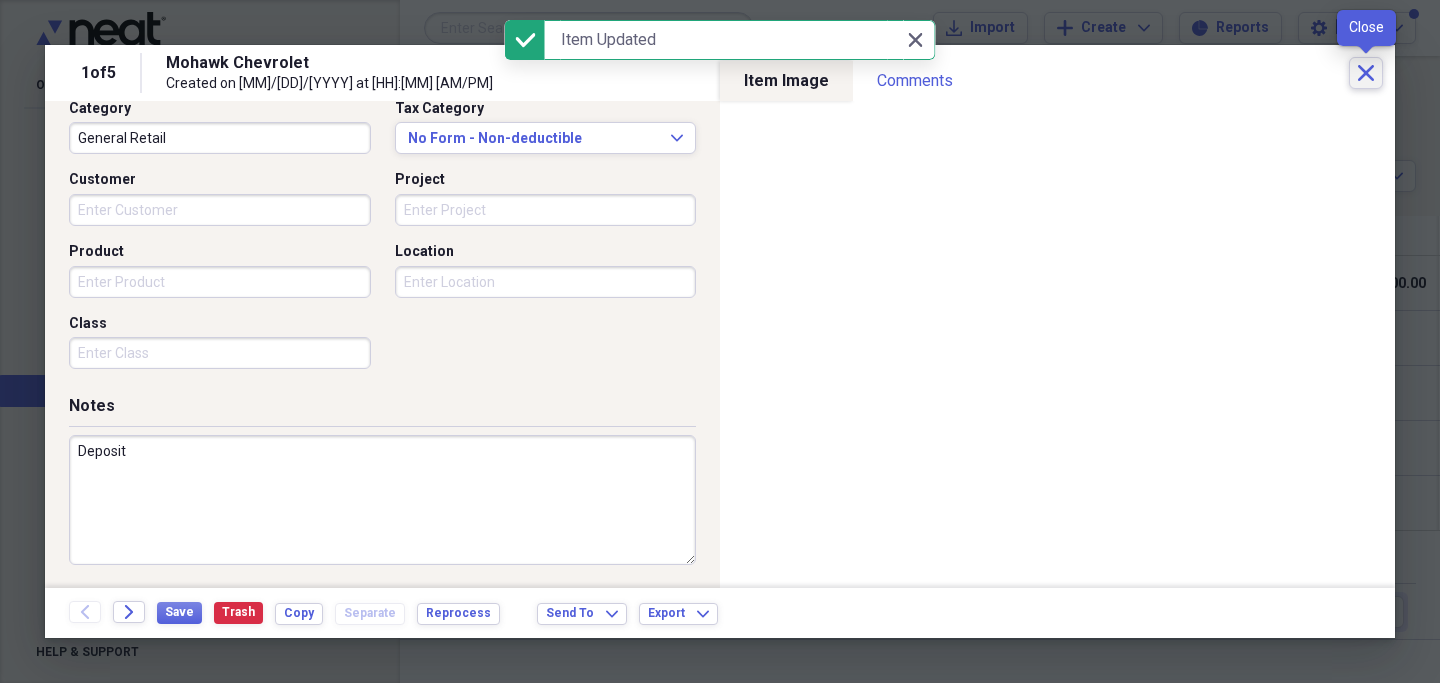 click on "Close" at bounding box center (1366, 73) 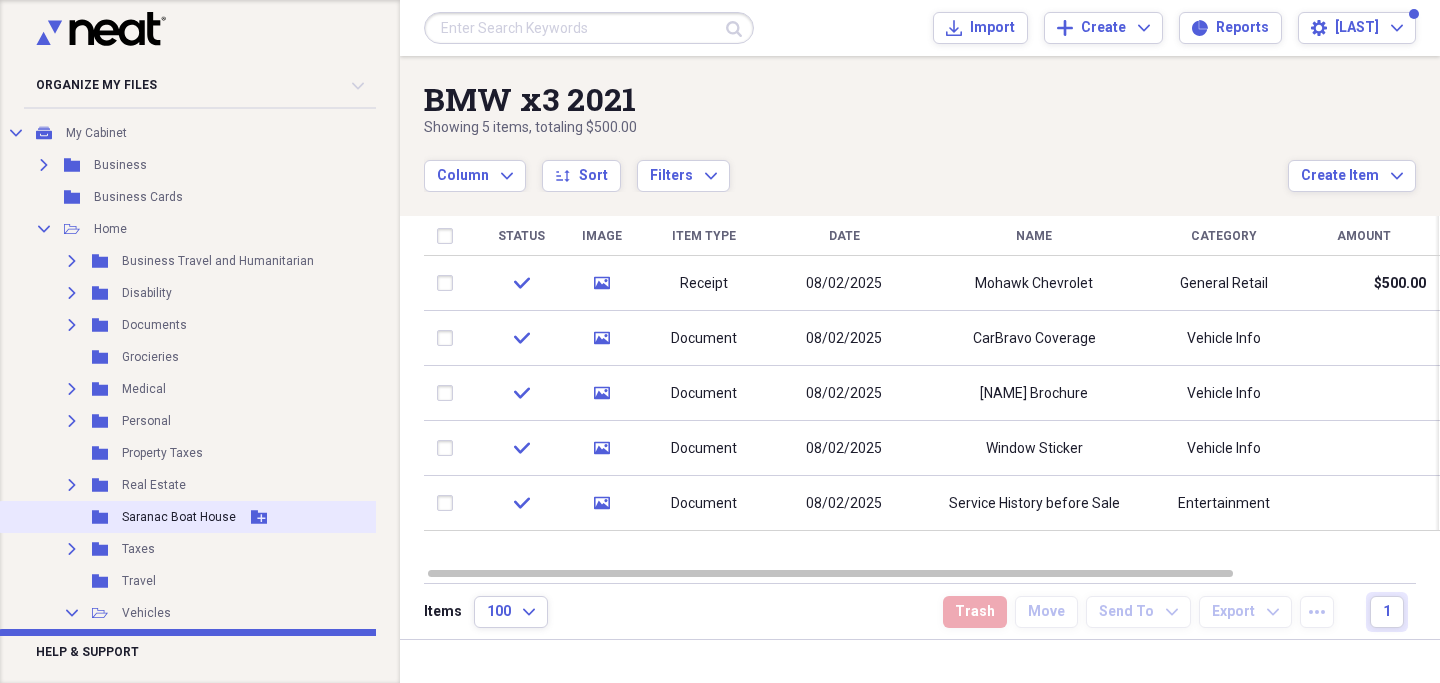 scroll, scrollTop: 0, scrollLeft: 0, axis: both 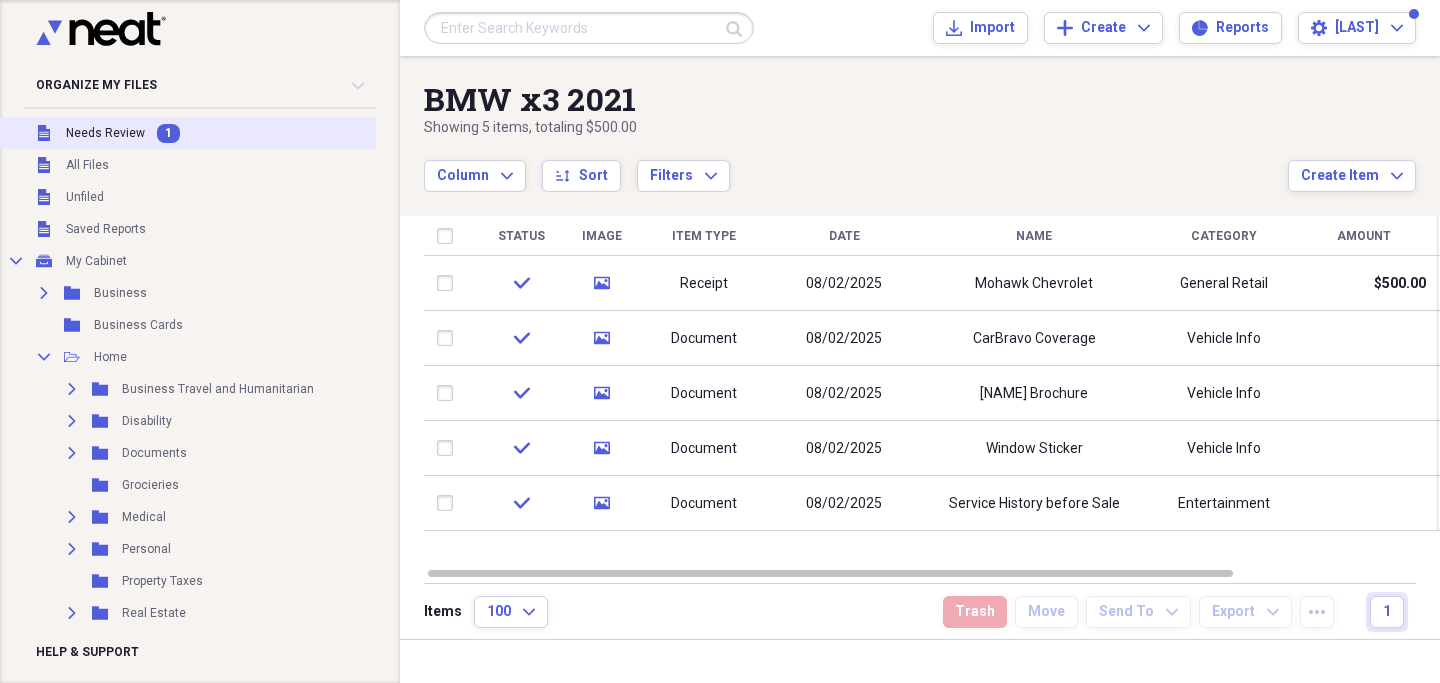 click on "Needs Review" at bounding box center [105, 133] 